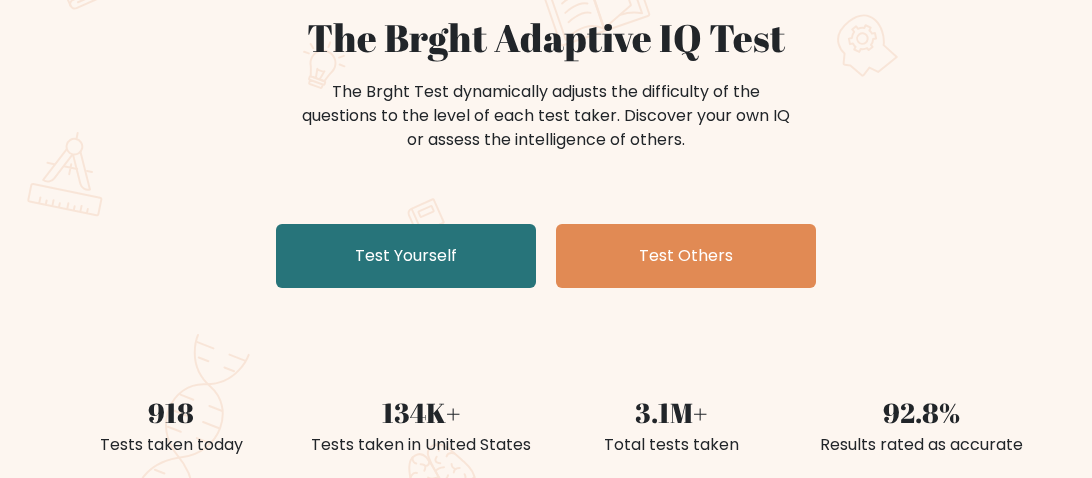 click on "Test Yourself" at bounding box center (406, 256) 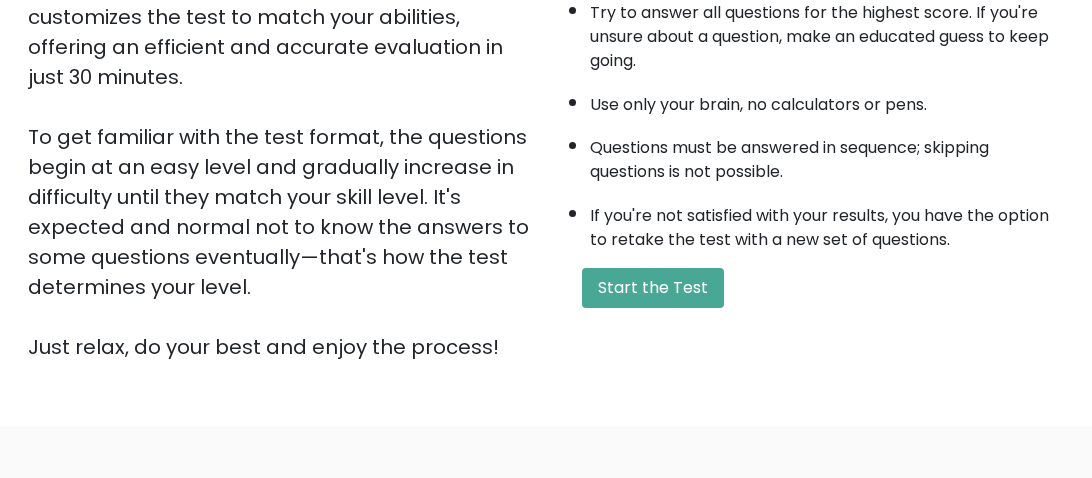 scroll, scrollTop: 417, scrollLeft: 0, axis: vertical 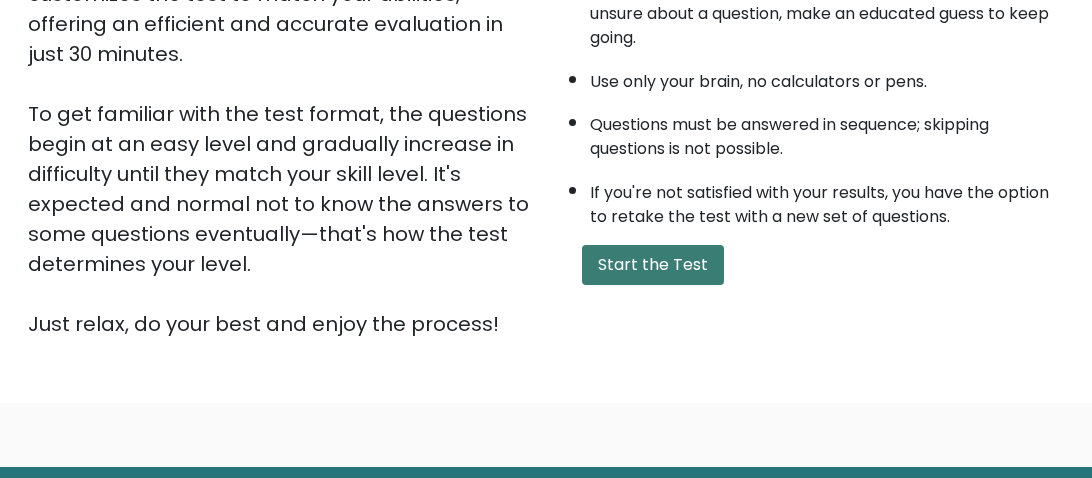 click on "Start the Test" at bounding box center (653, 265) 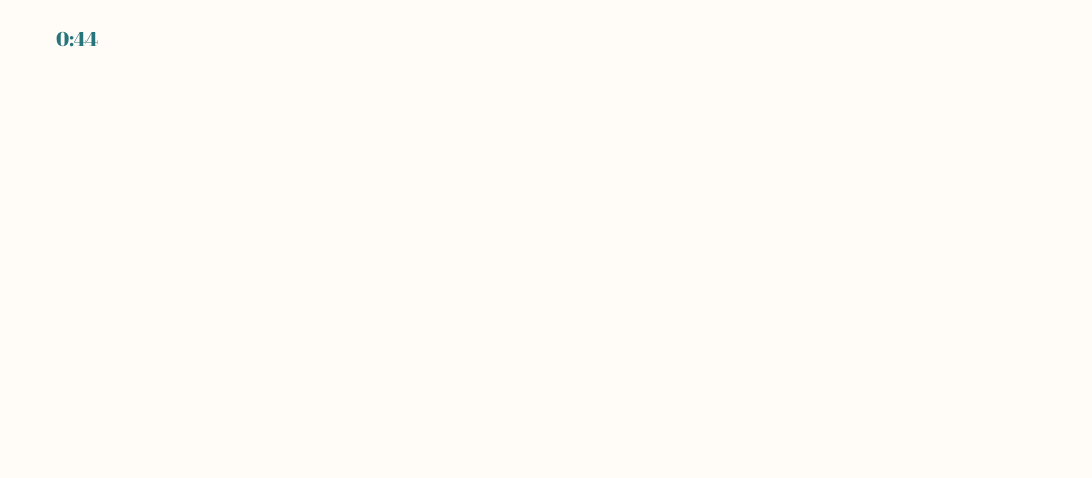 scroll, scrollTop: 0, scrollLeft: 0, axis: both 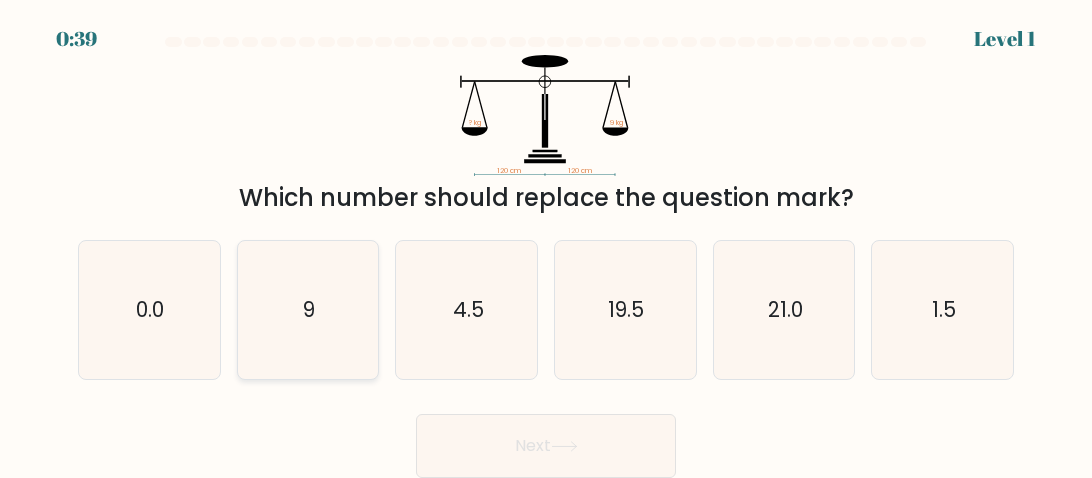 click on "9" 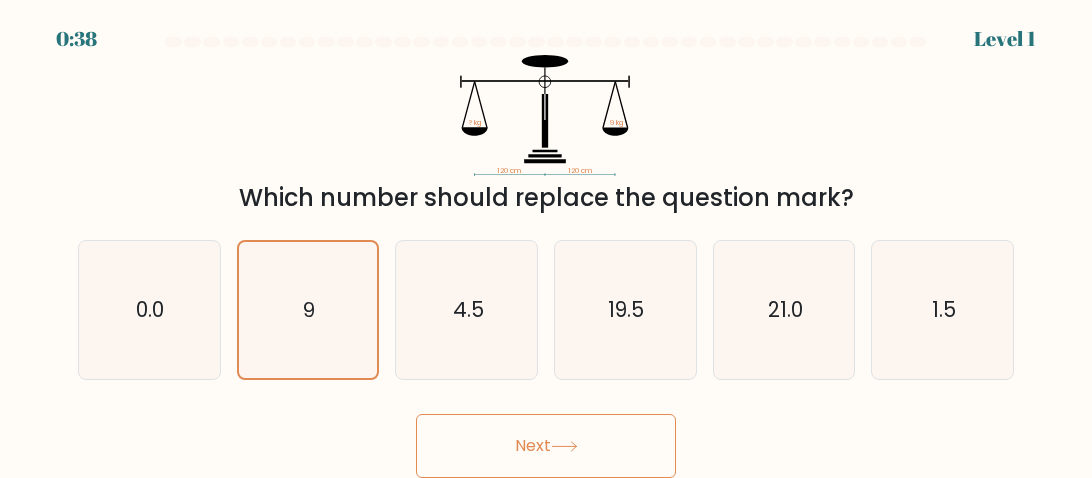 click on "Next" at bounding box center (546, 446) 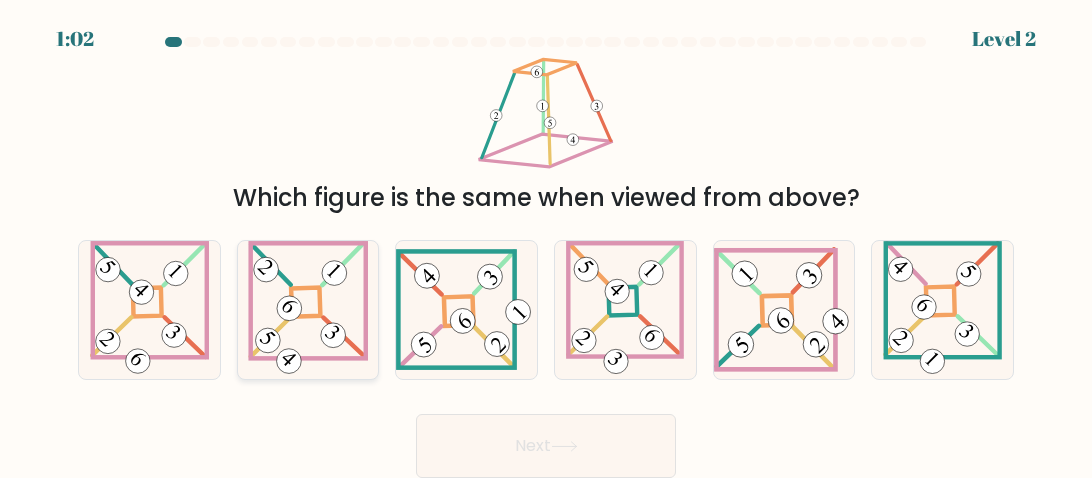 click 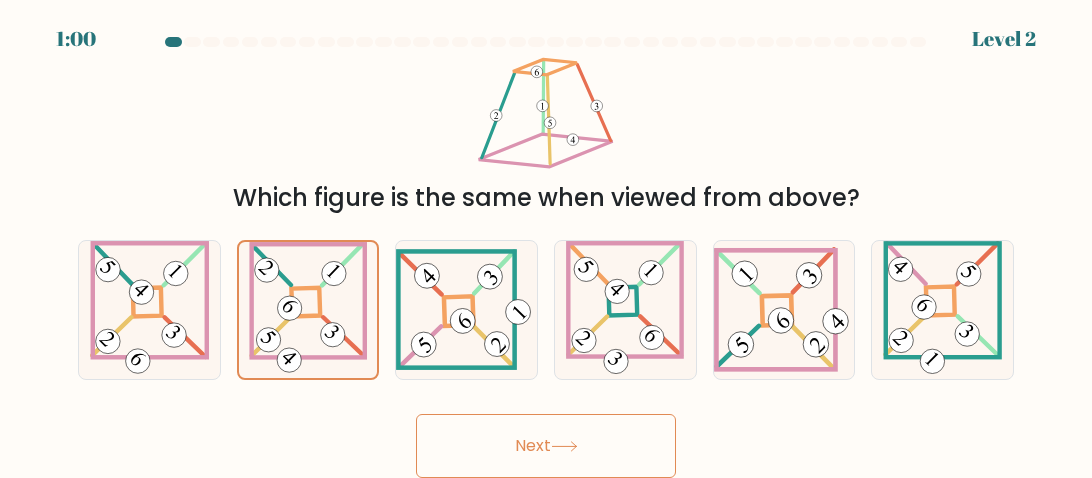 click on "Next" at bounding box center [546, 446] 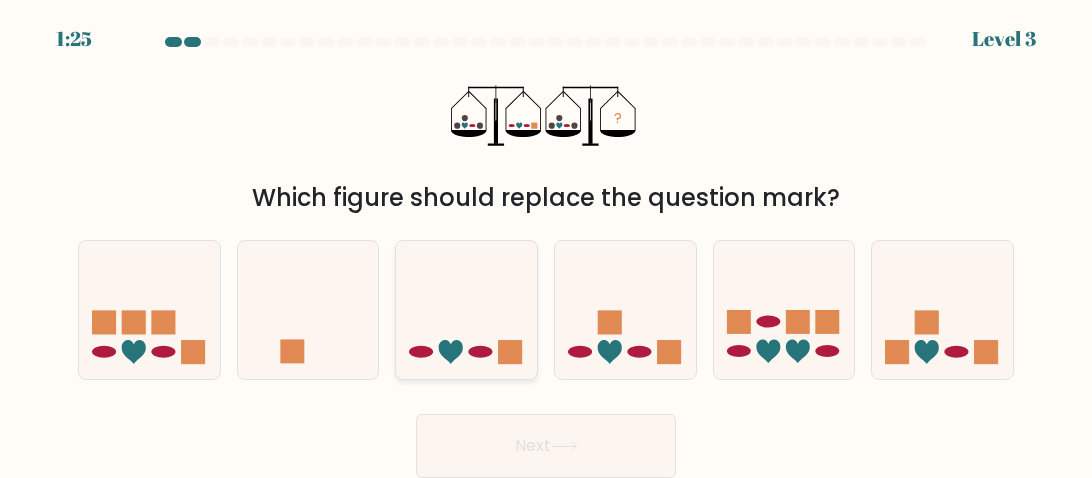 click 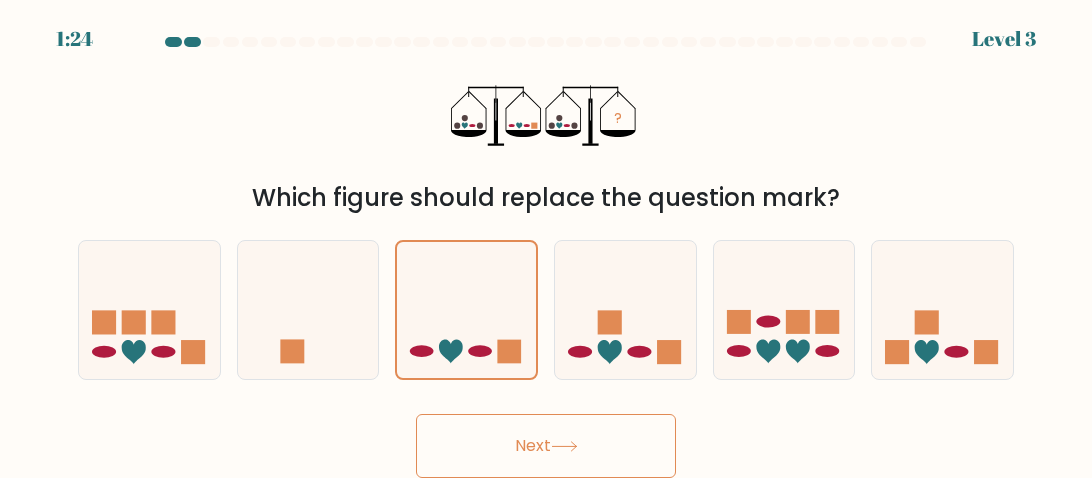 click on "Next" at bounding box center [546, 446] 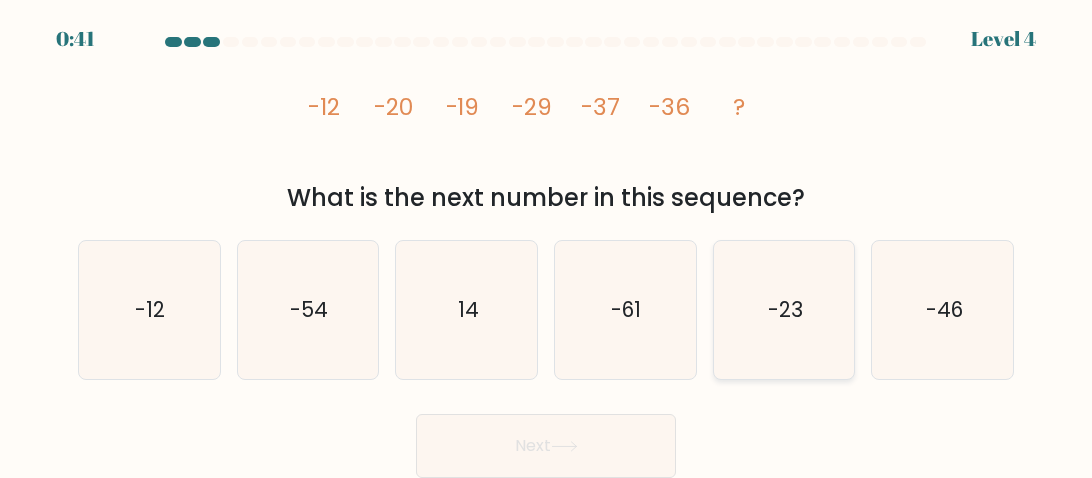click on "-23" 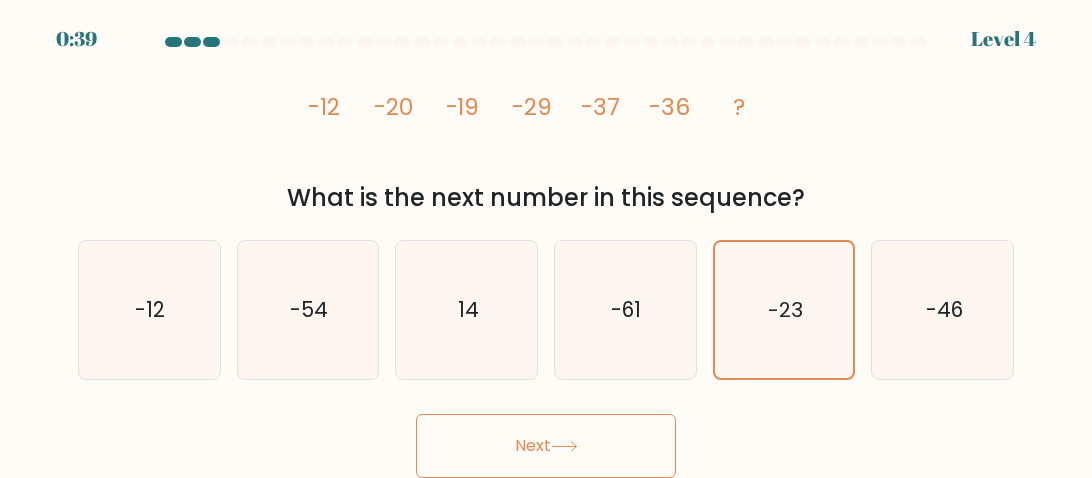 click on "Next" at bounding box center (546, 446) 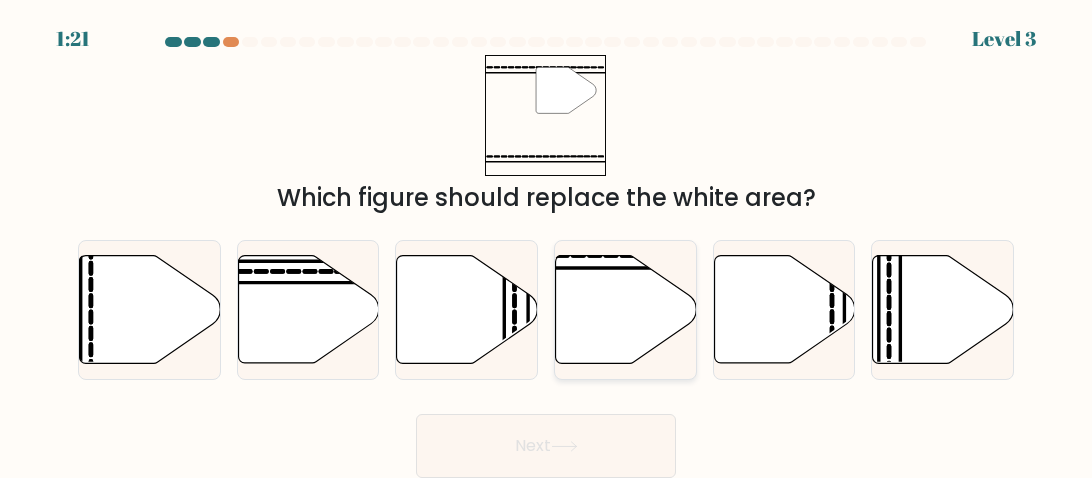 click 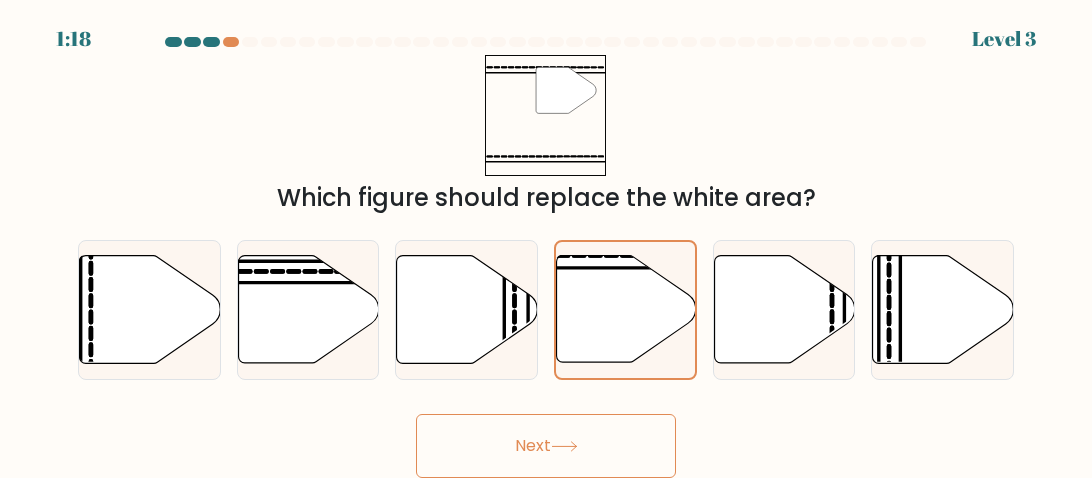 click on "Next" at bounding box center [546, 446] 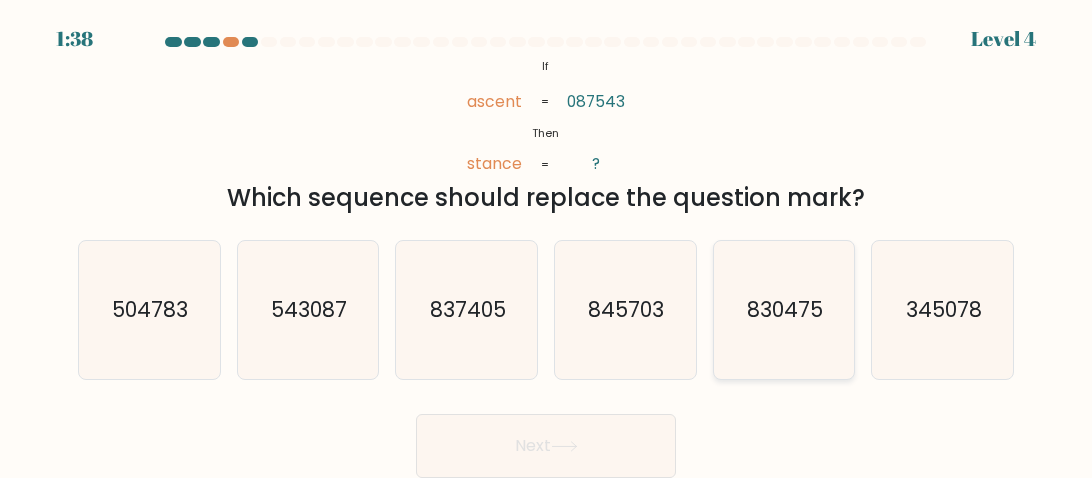 click on "830475" 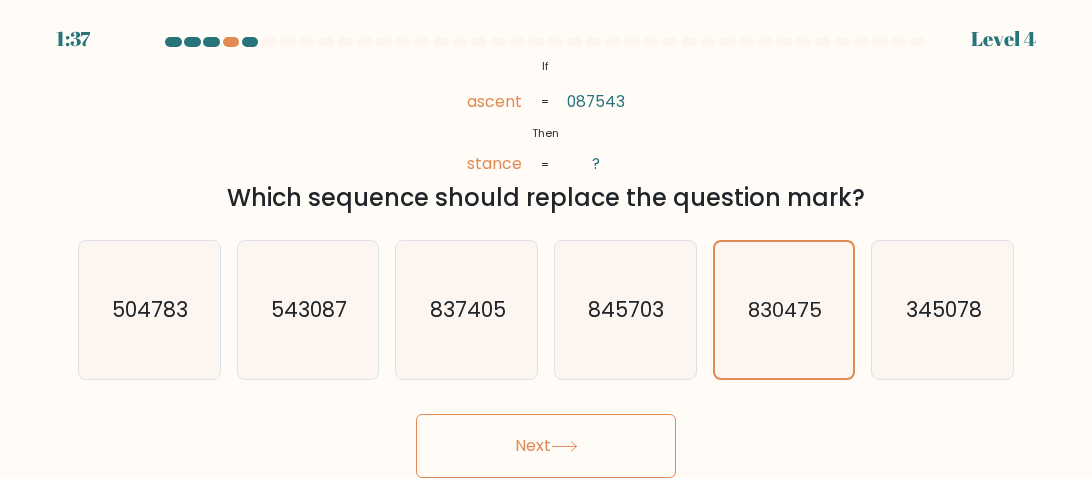 click on "Next" at bounding box center [546, 446] 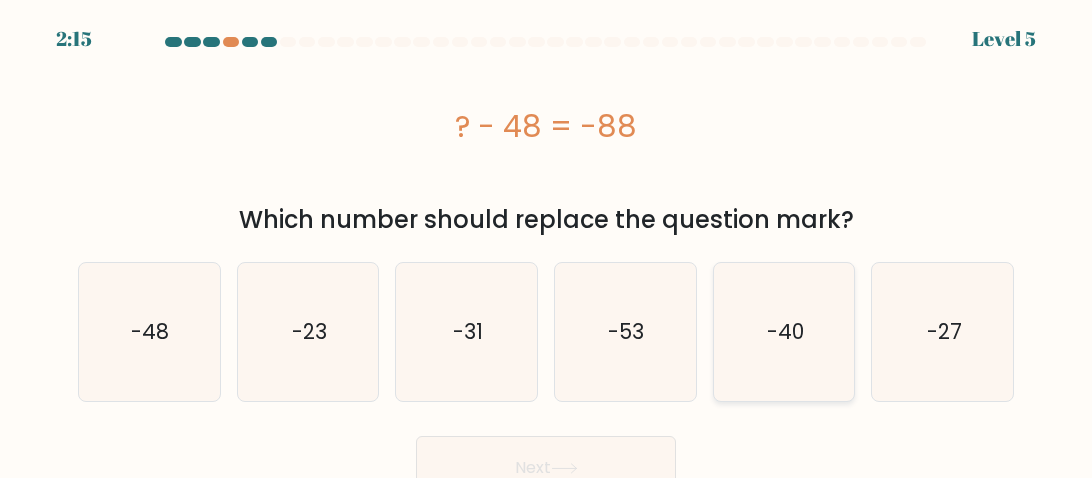 click on "-40" 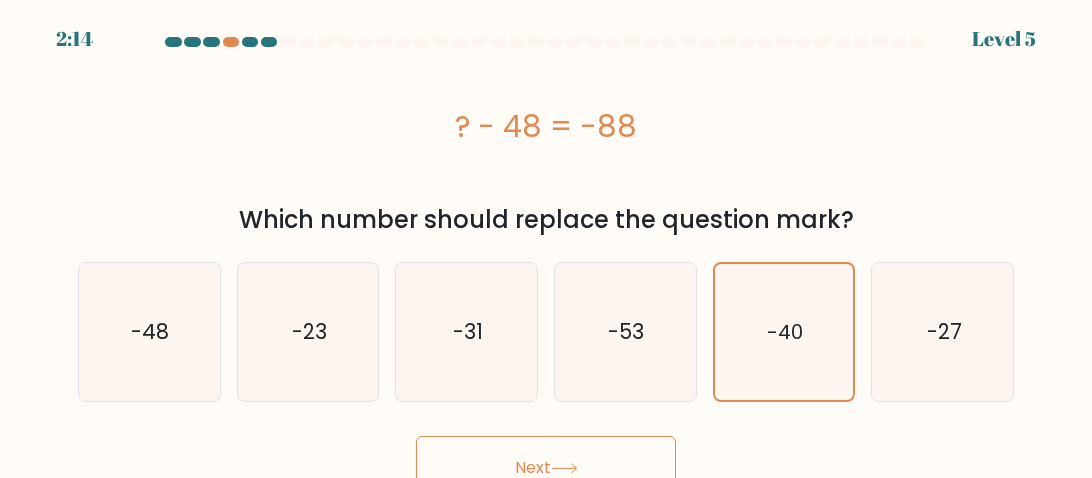 click on "Next" at bounding box center (546, 468) 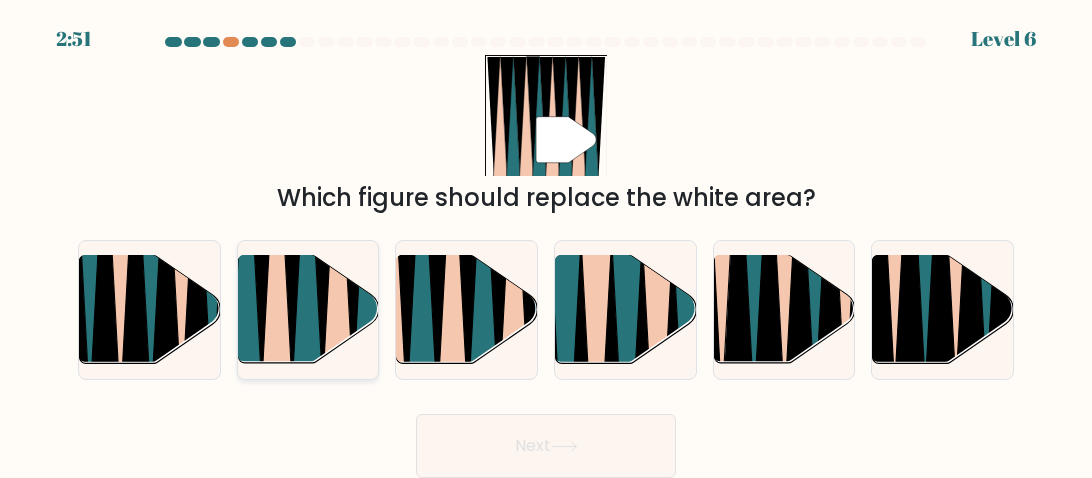 click 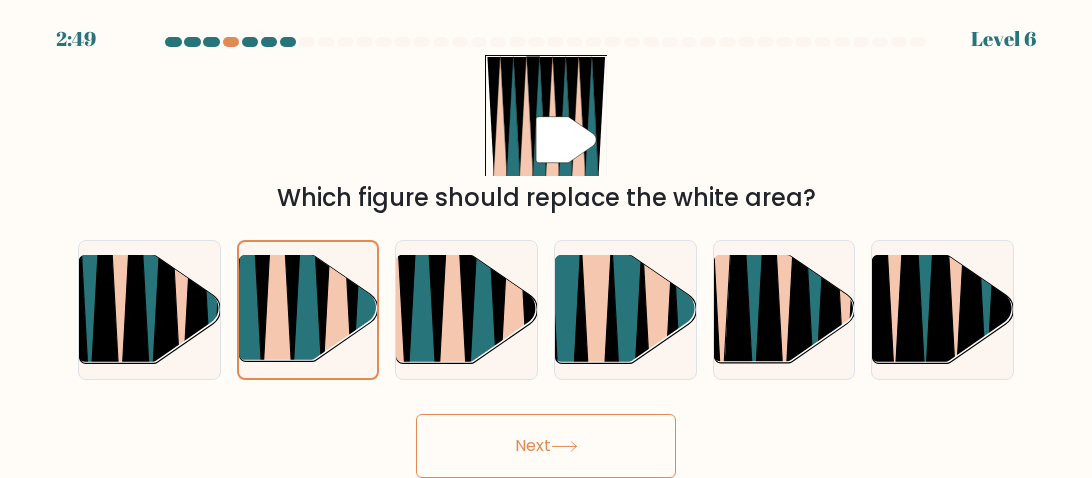 click on "Next" at bounding box center (546, 446) 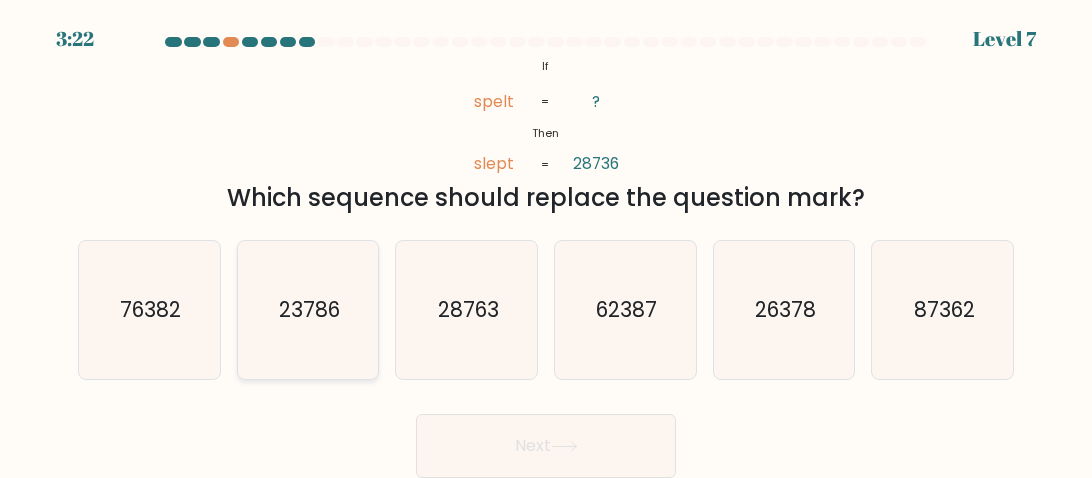 click on "23786" 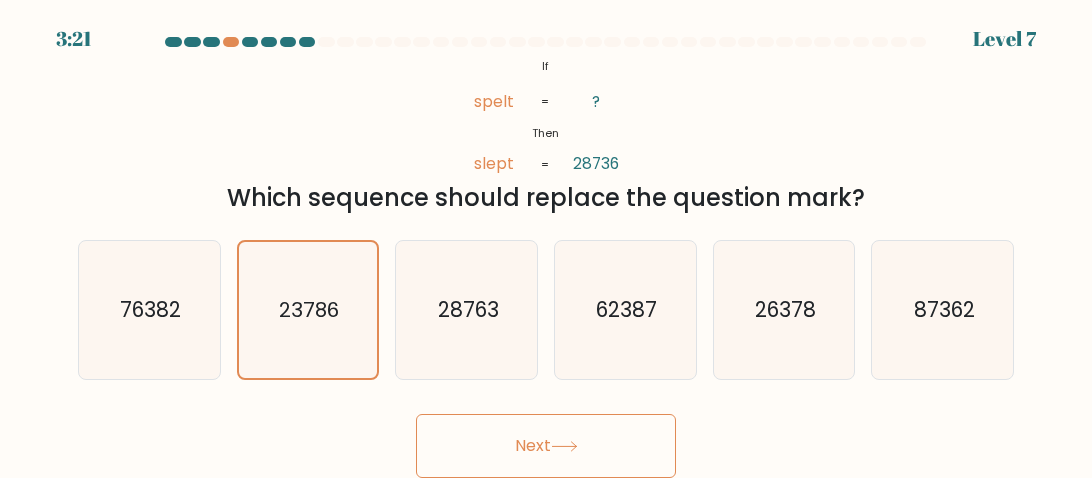click on "Next" at bounding box center (546, 446) 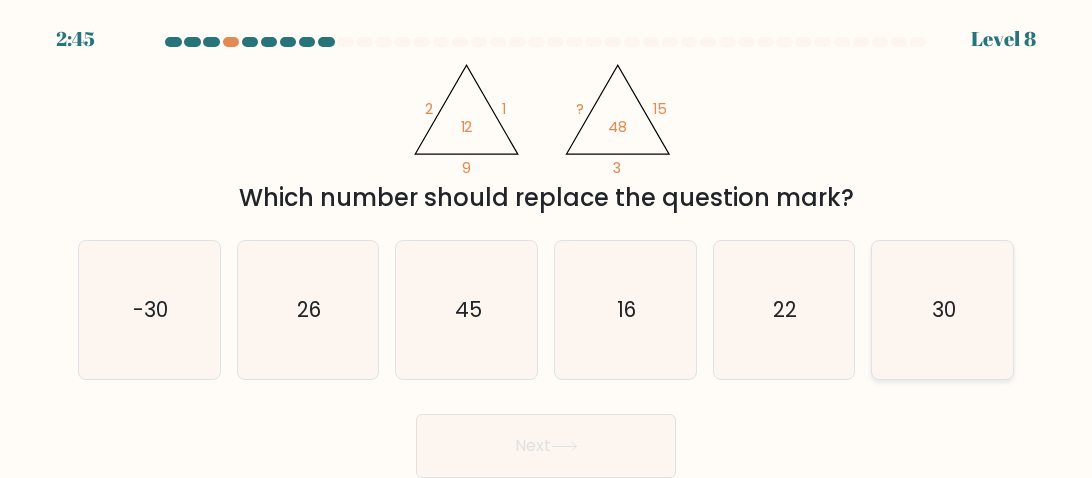 click on "30" 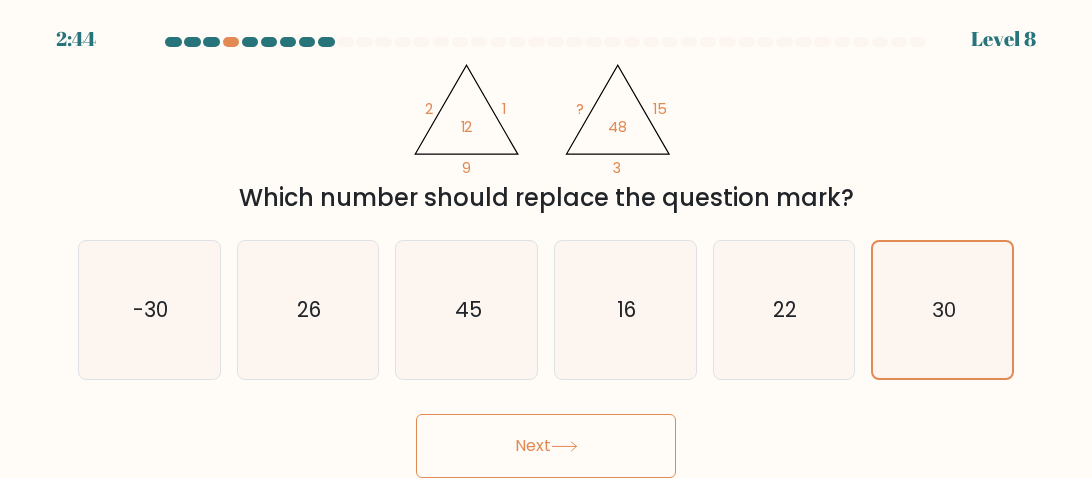 click on "Next" at bounding box center (546, 446) 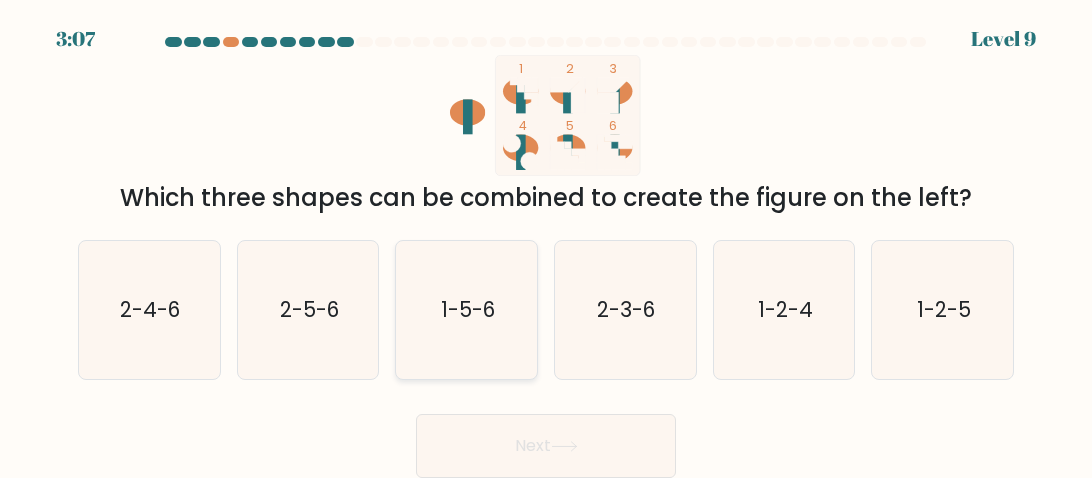 click on "1-5-6" 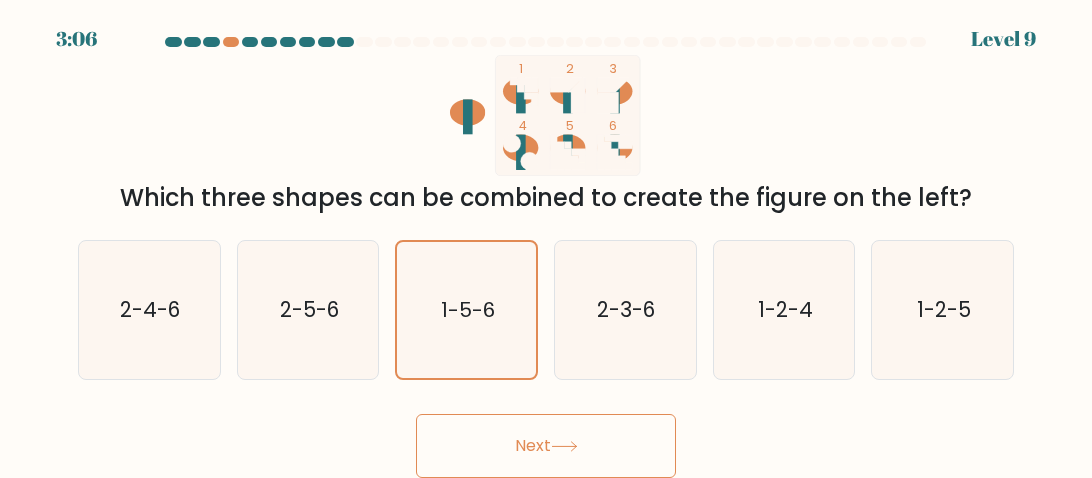 click on "Next" at bounding box center (546, 441) 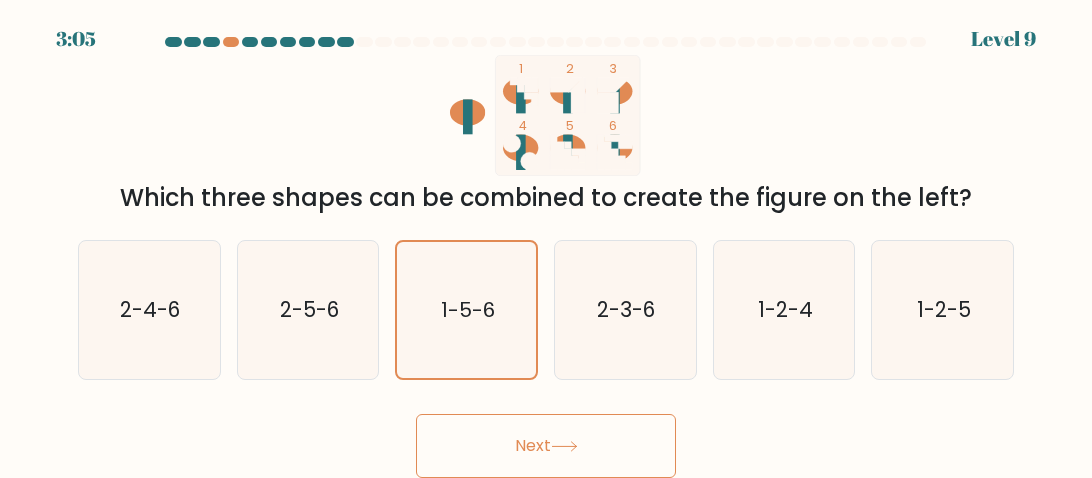 click on "Next" at bounding box center (546, 446) 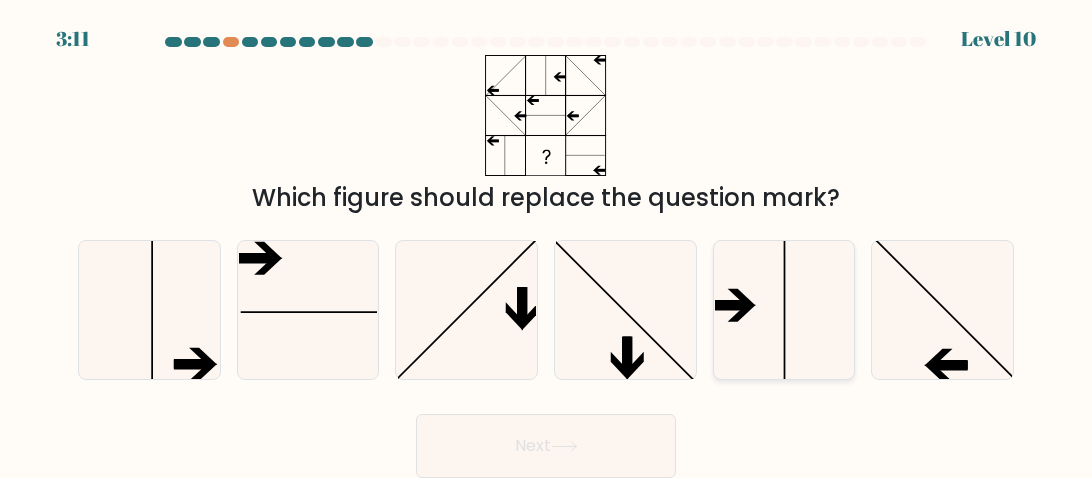 click 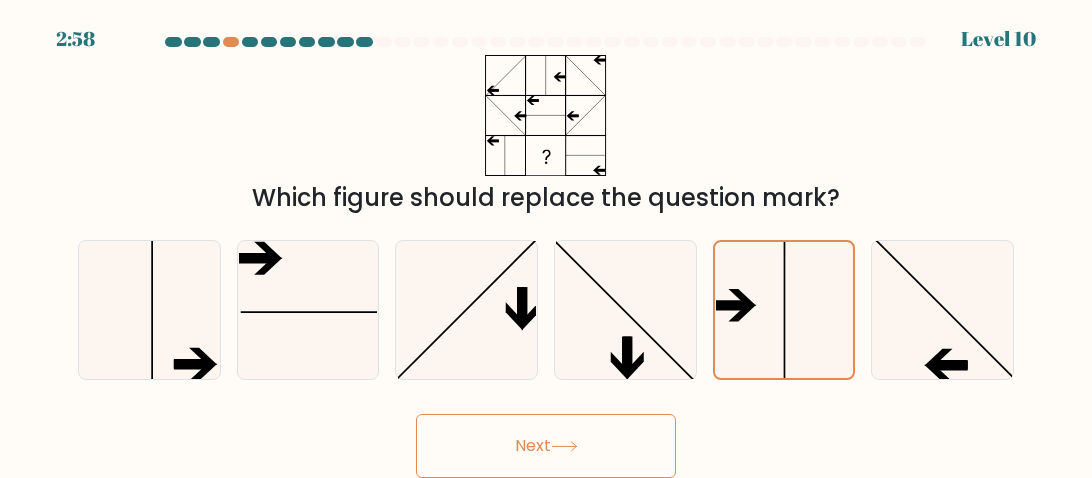 click on "Next" at bounding box center (546, 446) 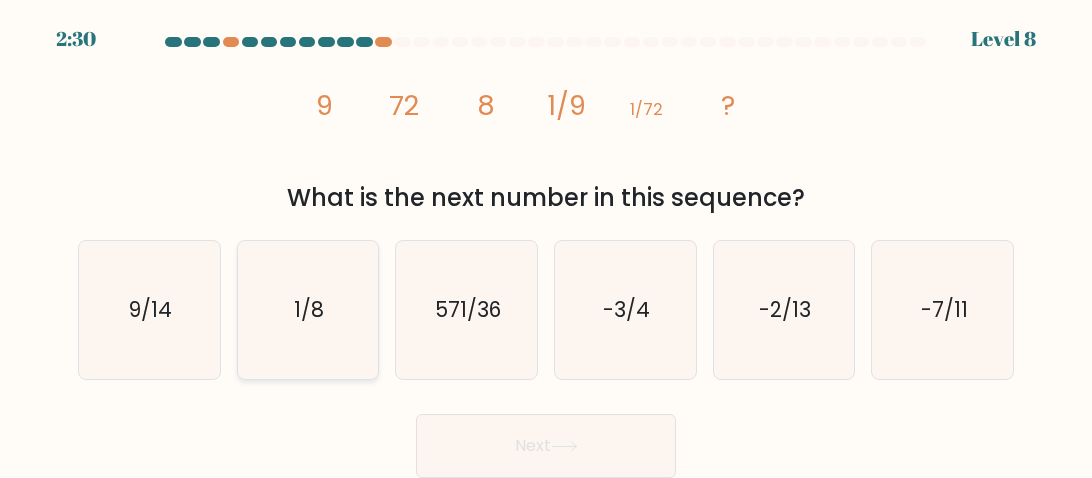 click on "1/8" 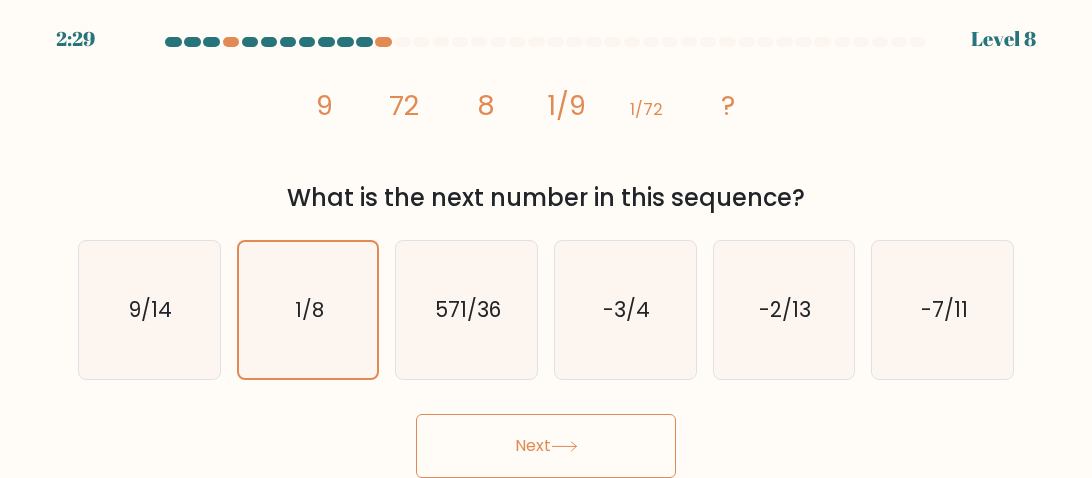 click on "Next" at bounding box center [546, 446] 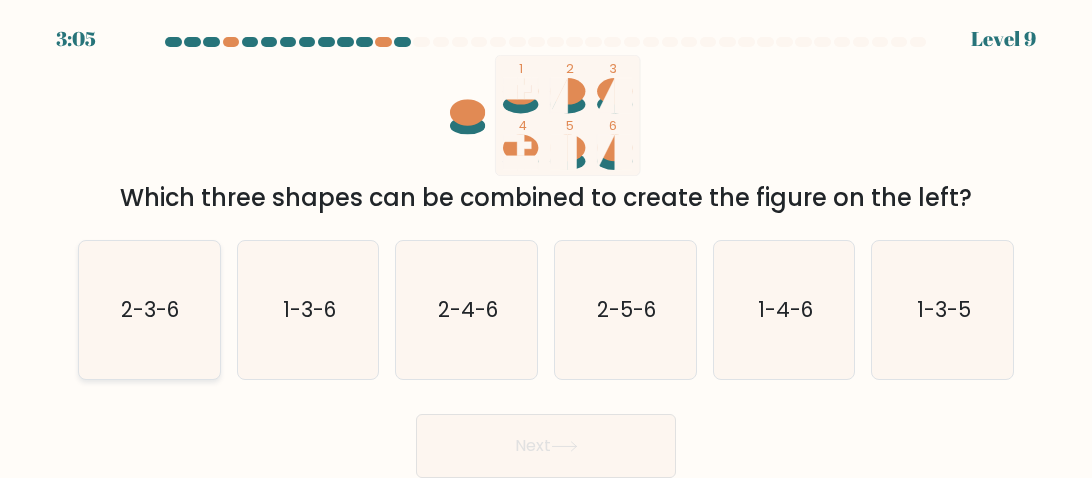 click on "2-3-6" 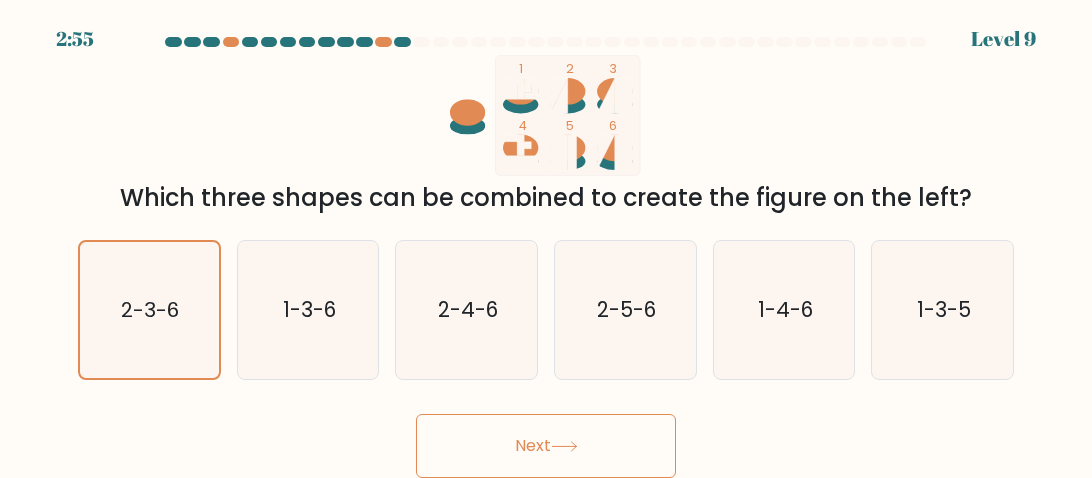 click on "Next" at bounding box center [546, 446] 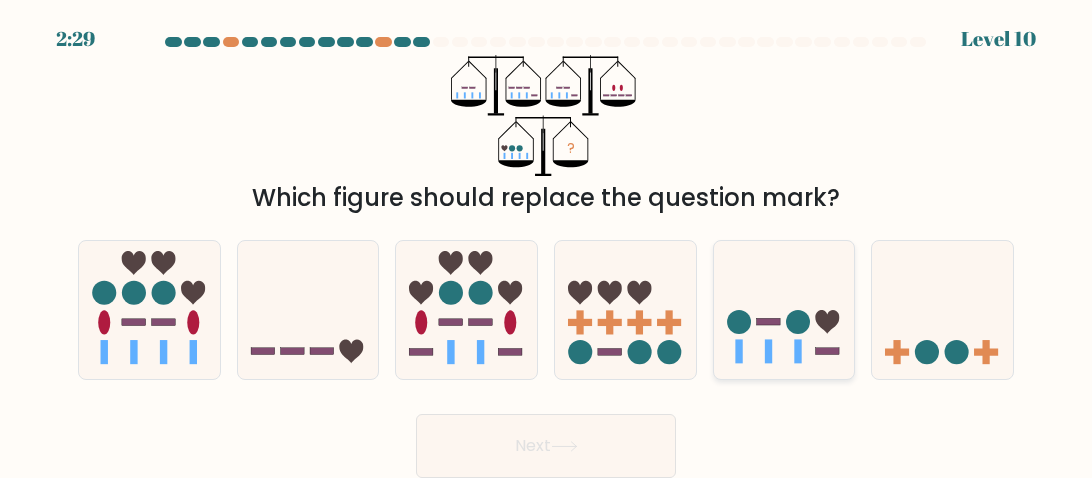 click 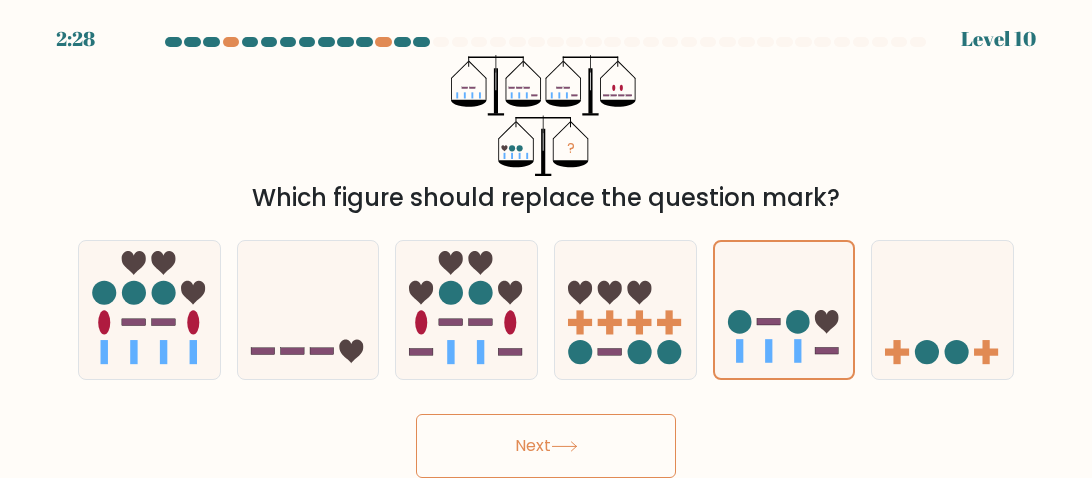 click on "Next" at bounding box center (546, 446) 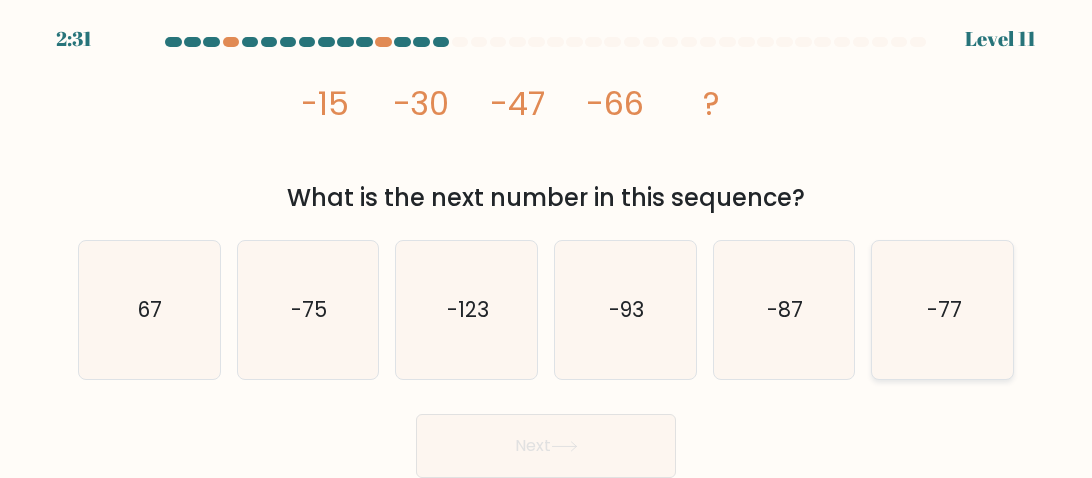click on "-77" 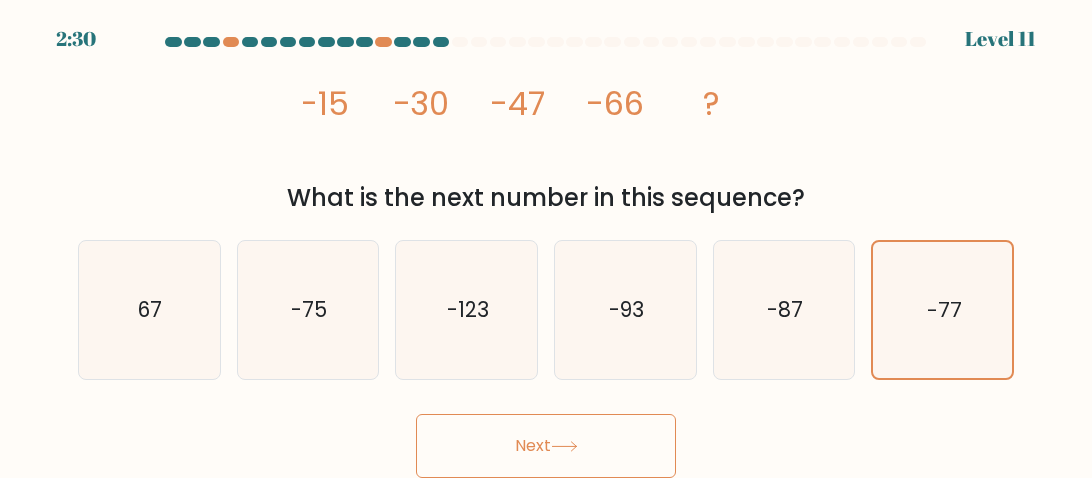 click on "Next" at bounding box center [546, 446] 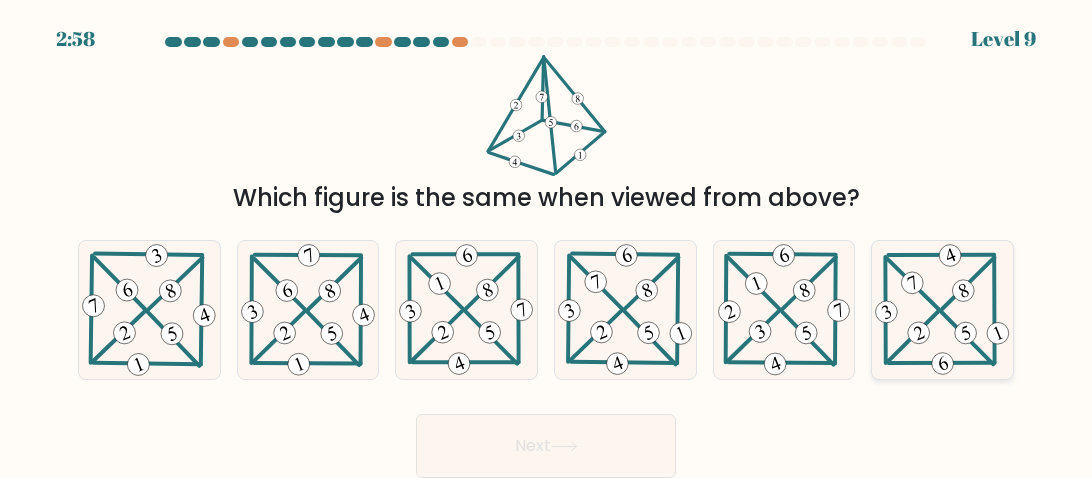 click 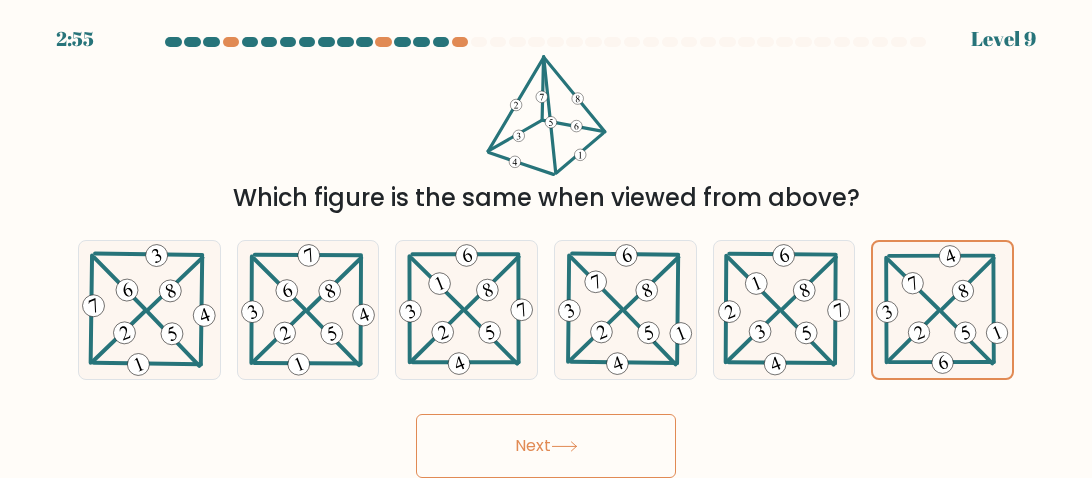 click on "Next" at bounding box center (546, 446) 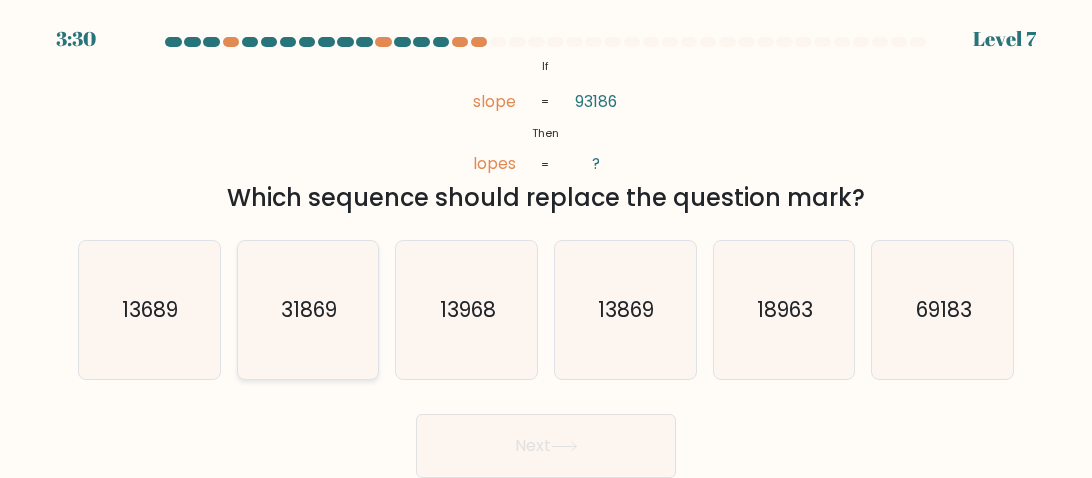 click on "31869" 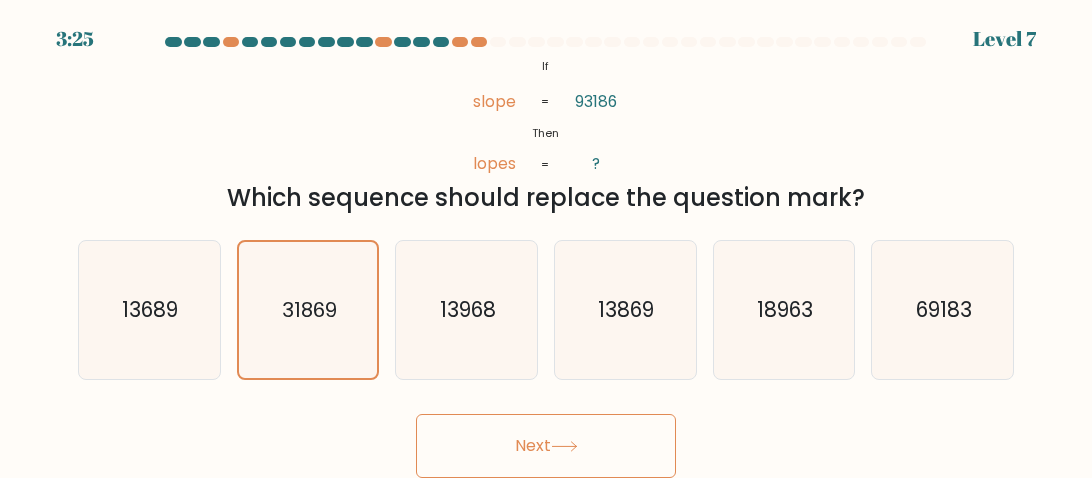 click on "Next" at bounding box center (546, 446) 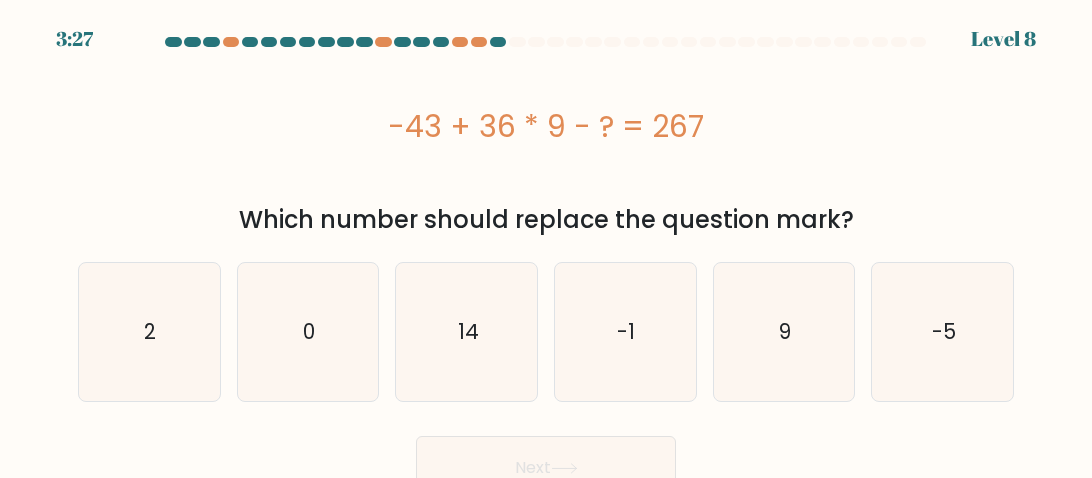 drag, startPoint x: 357, startPoint y: 120, endPoint x: 773, endPoint y: 133, distance: 416.20306 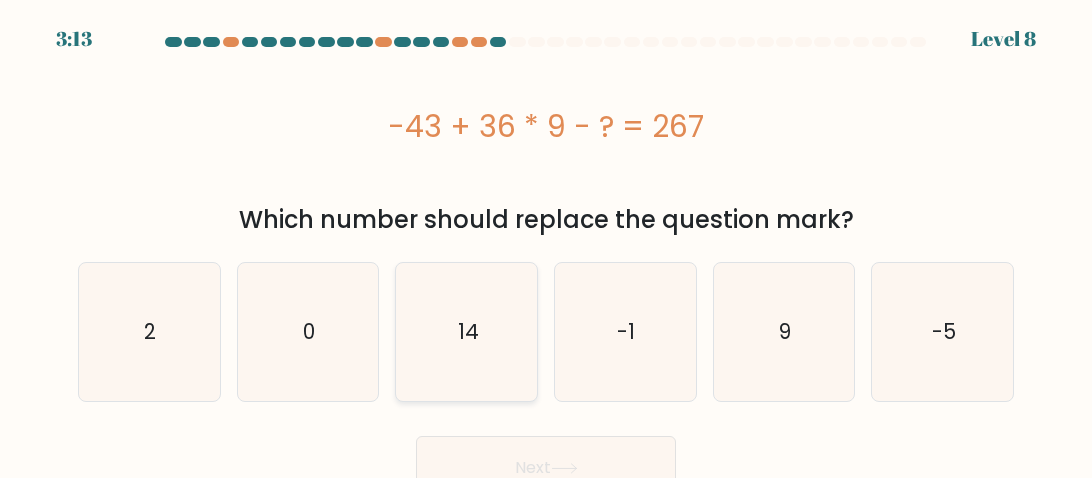 click on "14" 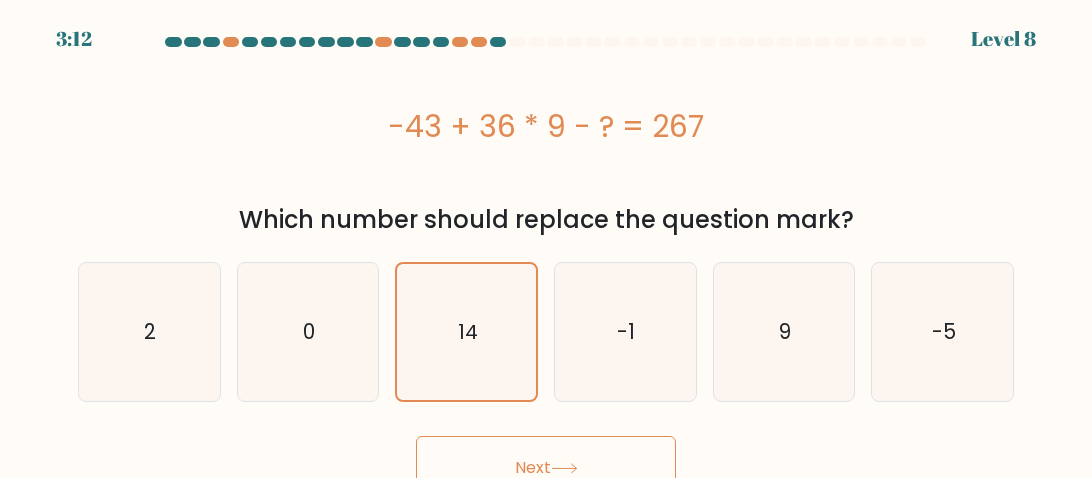 click on "Next" at bounding box center (546, 468) 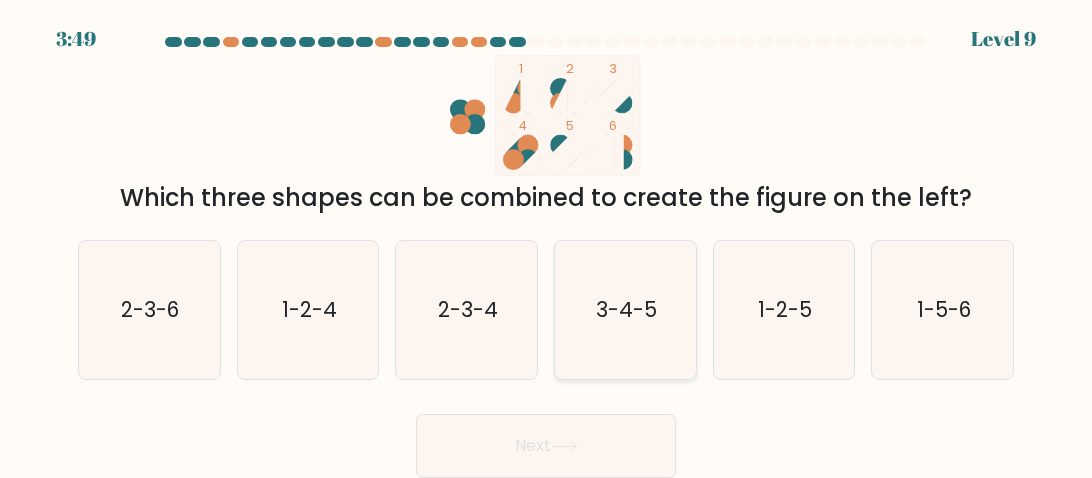 click on "3-4-5" 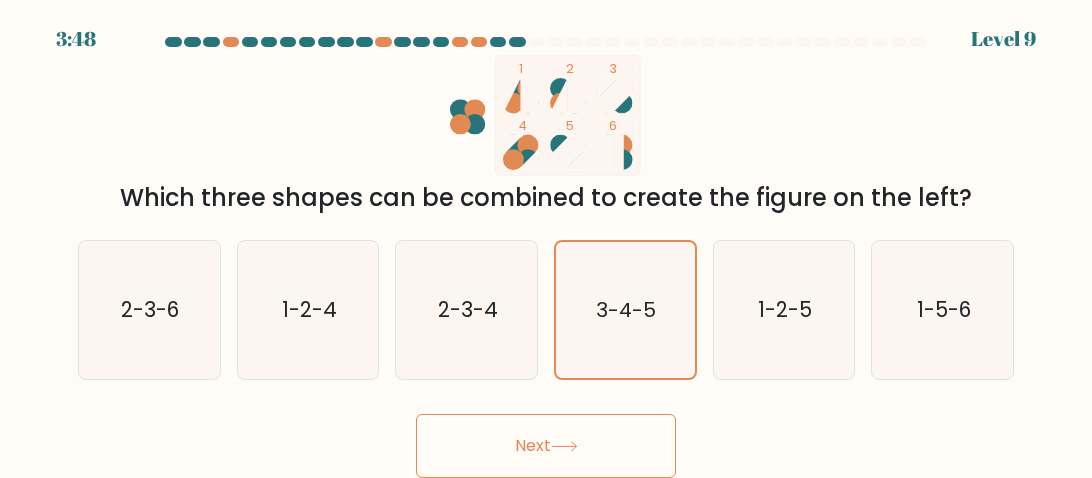 click on "Next" at bounding box center (546, 446) 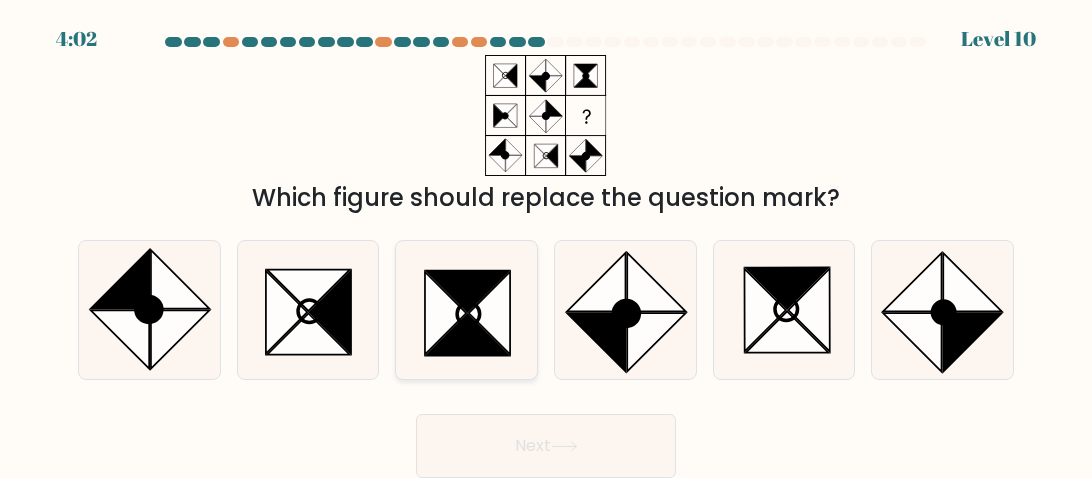 click 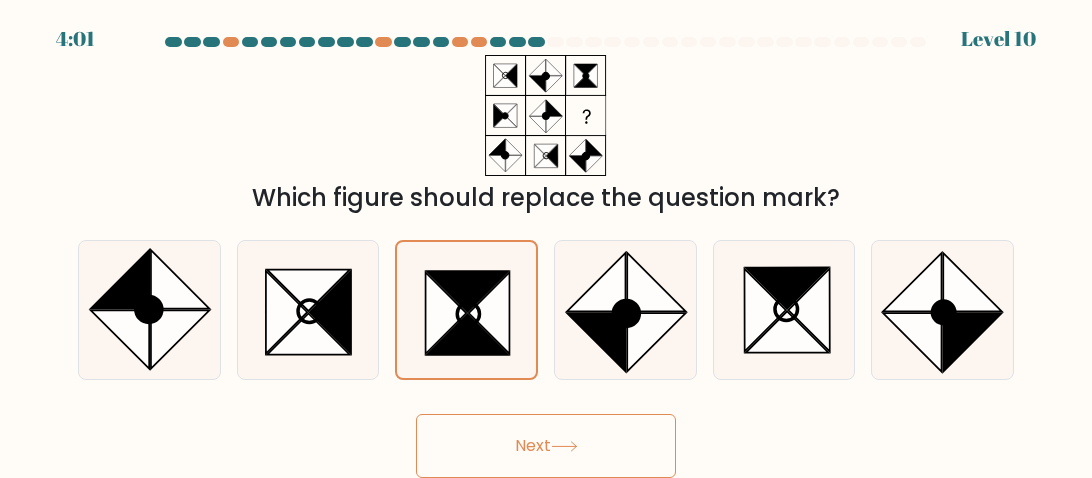 click on "Next" at bounding box center [546, 446] 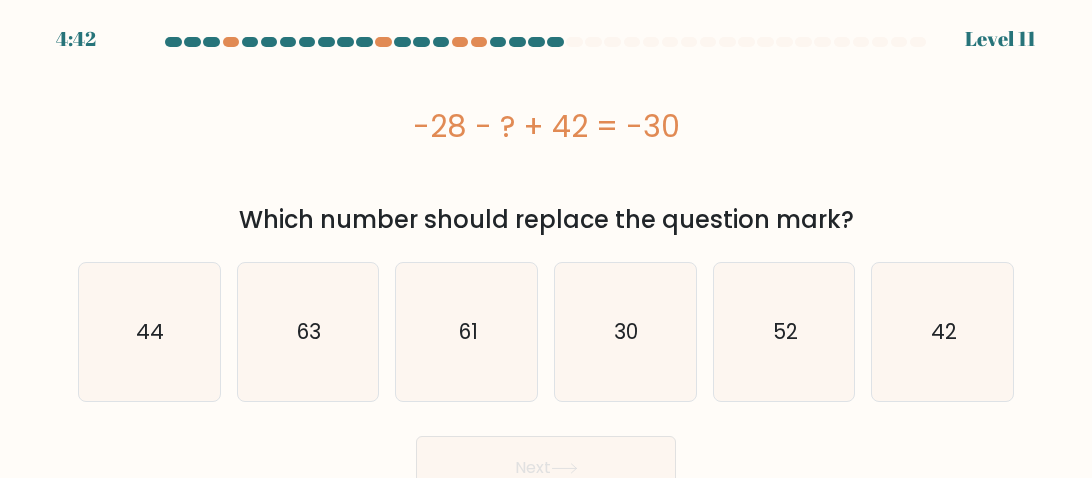 drag, startPoint x: 390, startPoint y: 127, endPoint x: 700, endPoint y: 135, distance: 310.1032 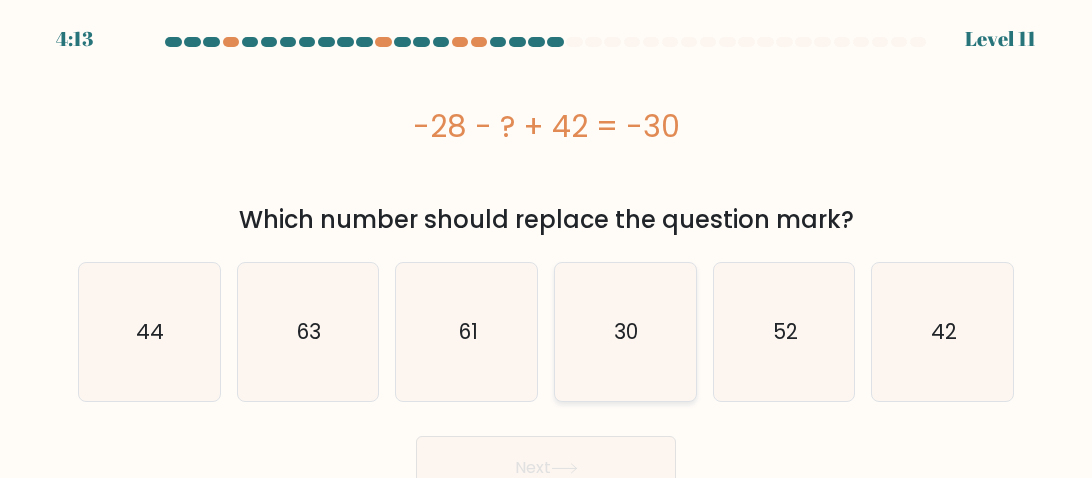 click on "30" 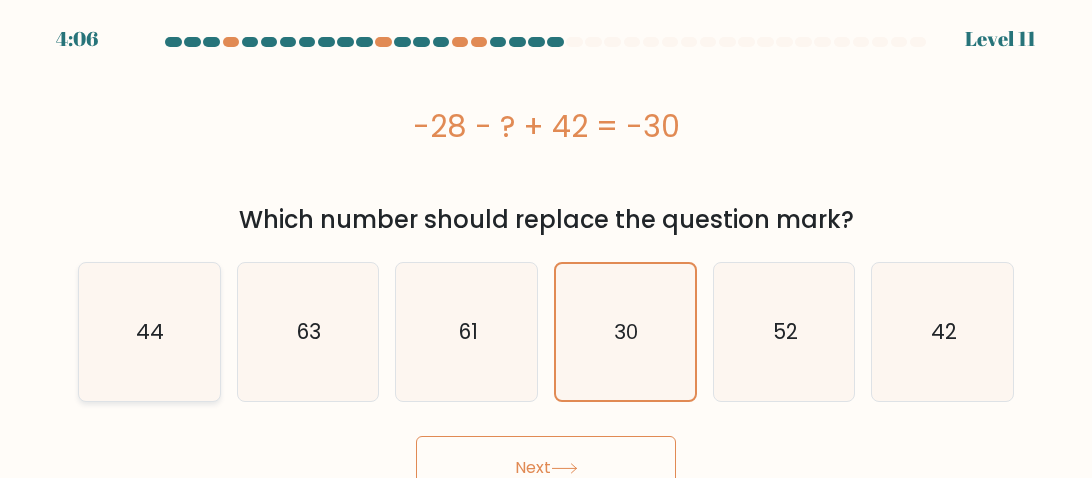 click on "44" 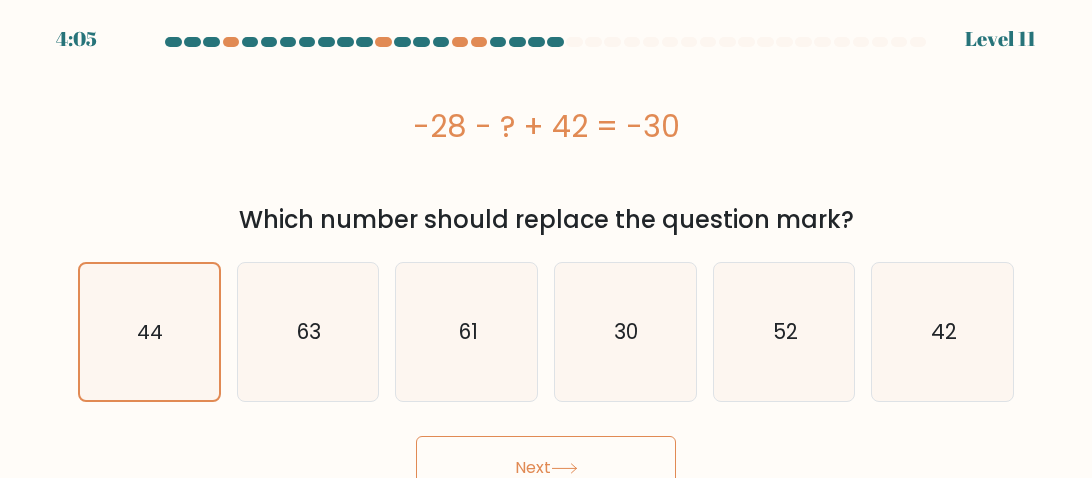 click on "Next" at bounding box center [546, 468] 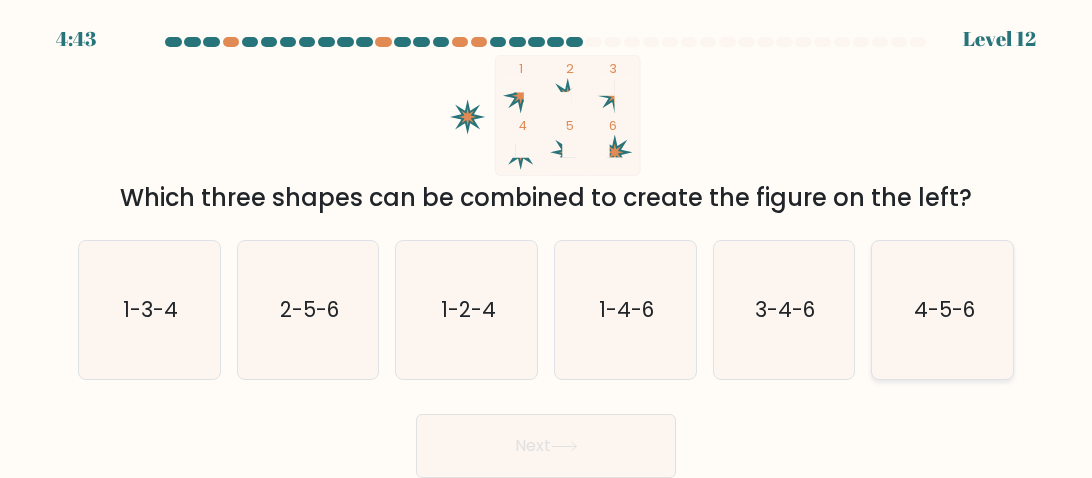 click on "4-5-6" 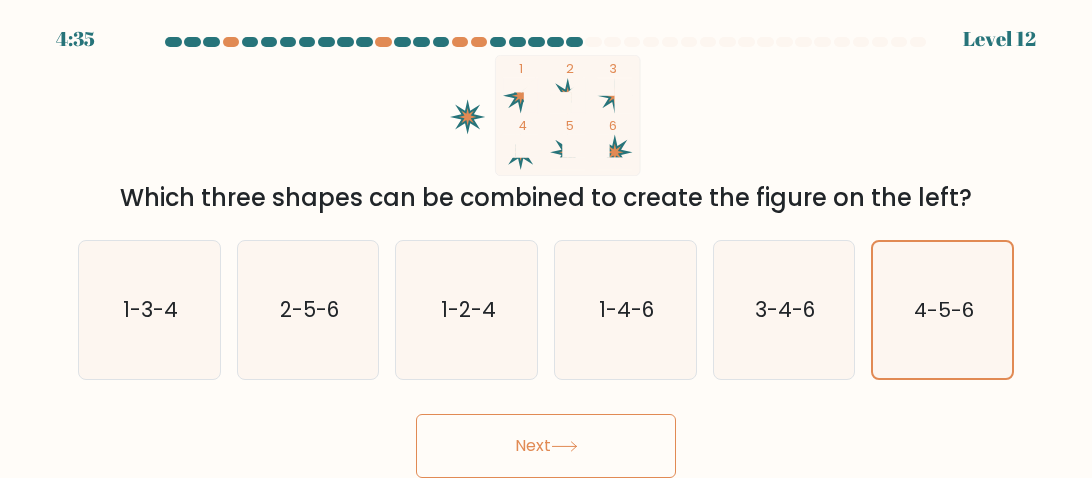 click on "Next" at bounding box center [546, 446] 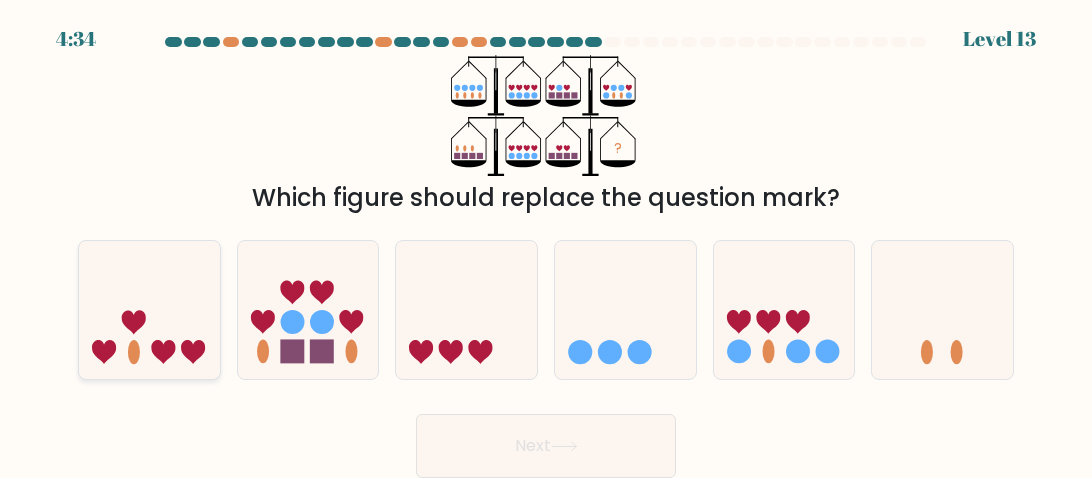 click 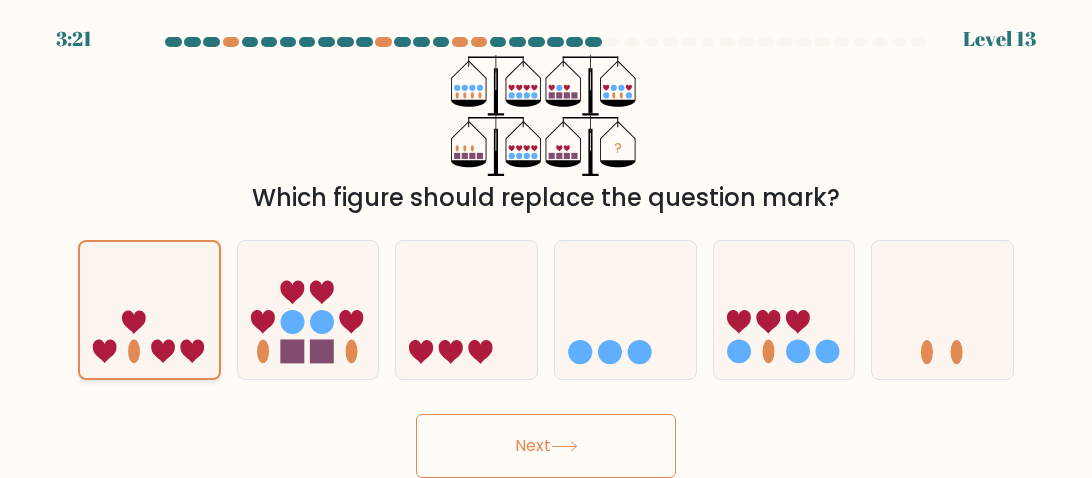 click 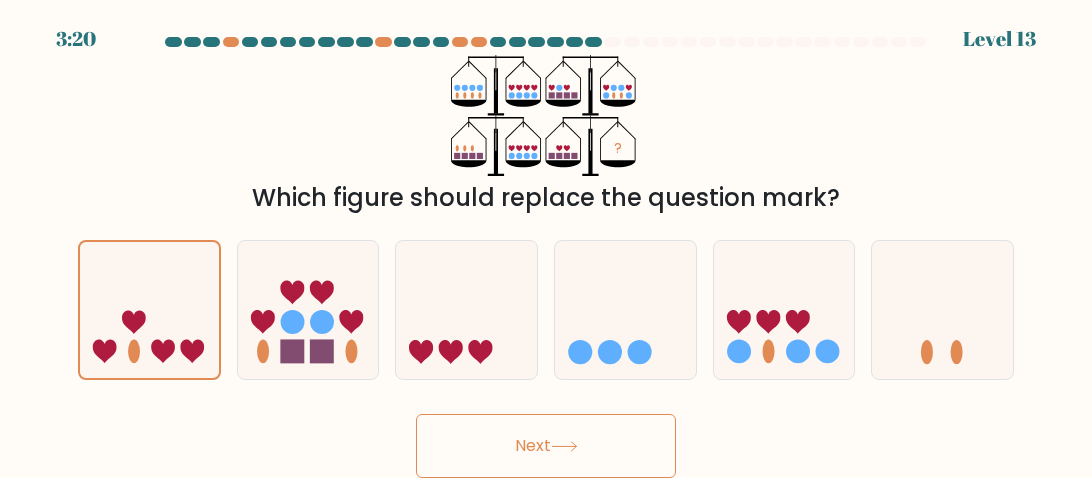 click on "Next" at bounding box center [546, 446] 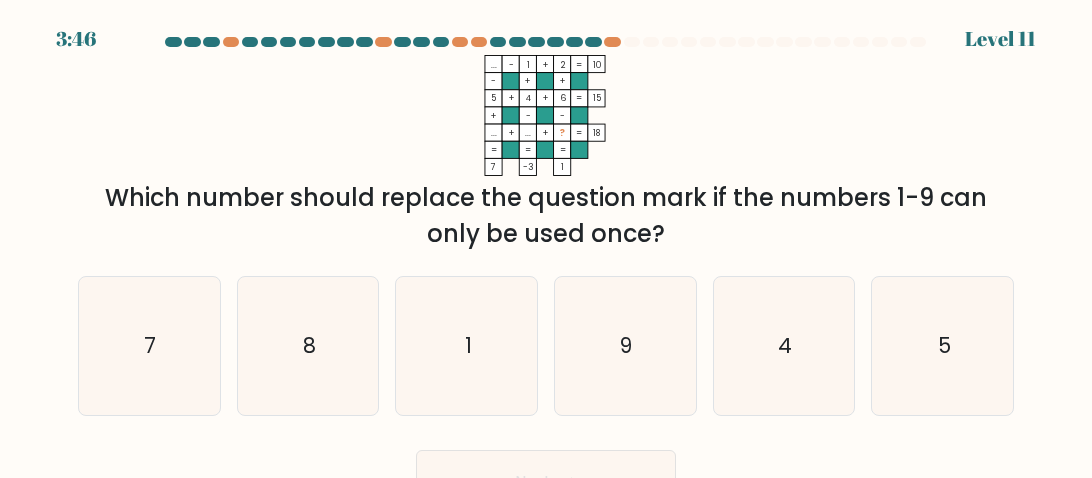 click on "b.
8" at bounding box center (308, 346) 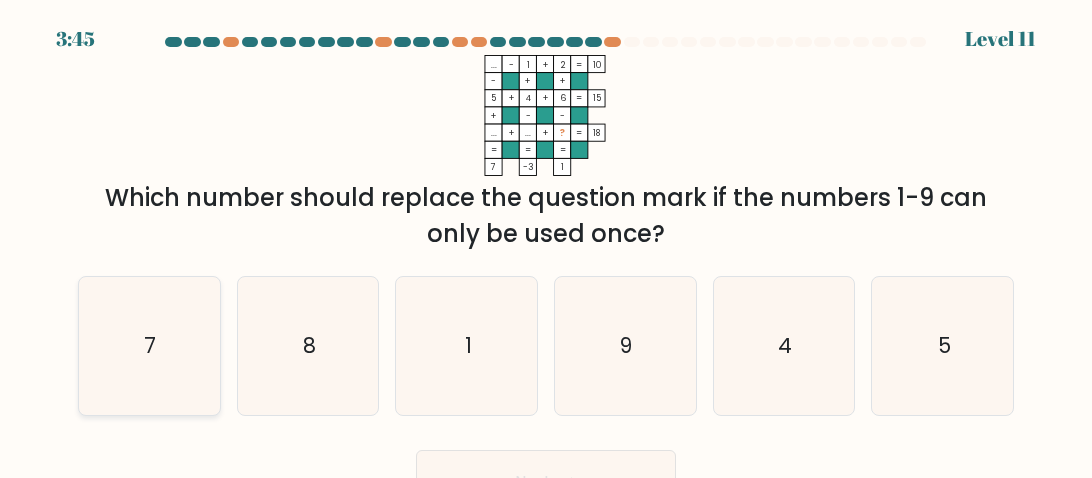 click on "7" 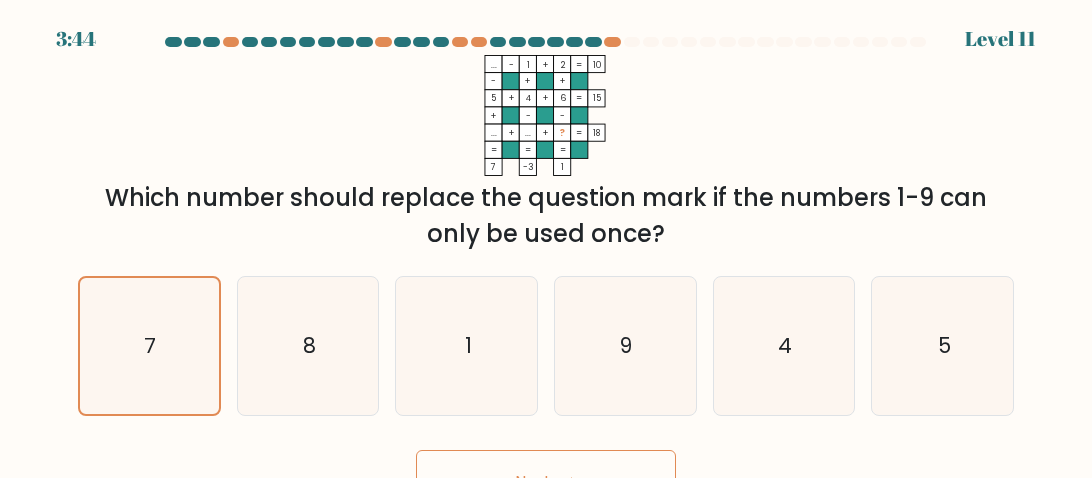 click on "Next" at bounding box center [546, 482] 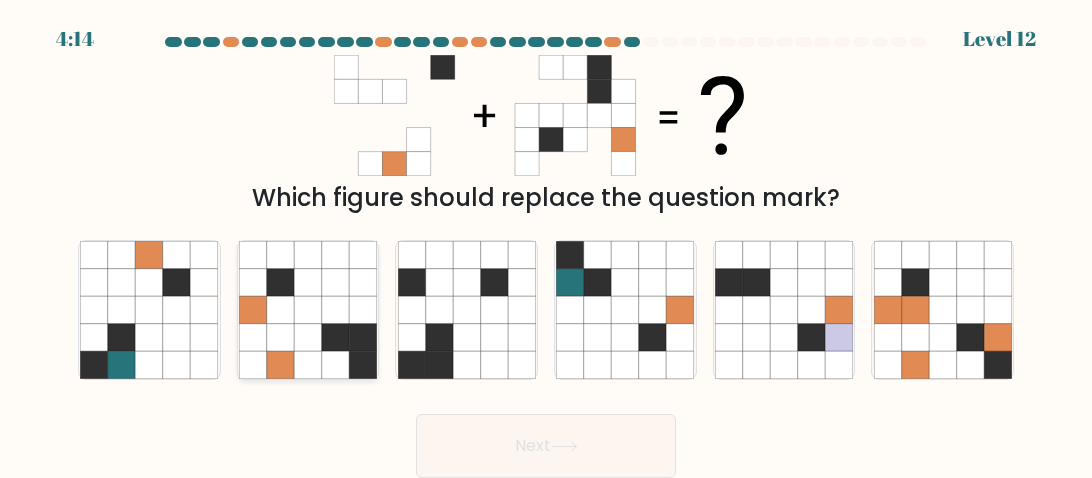 click 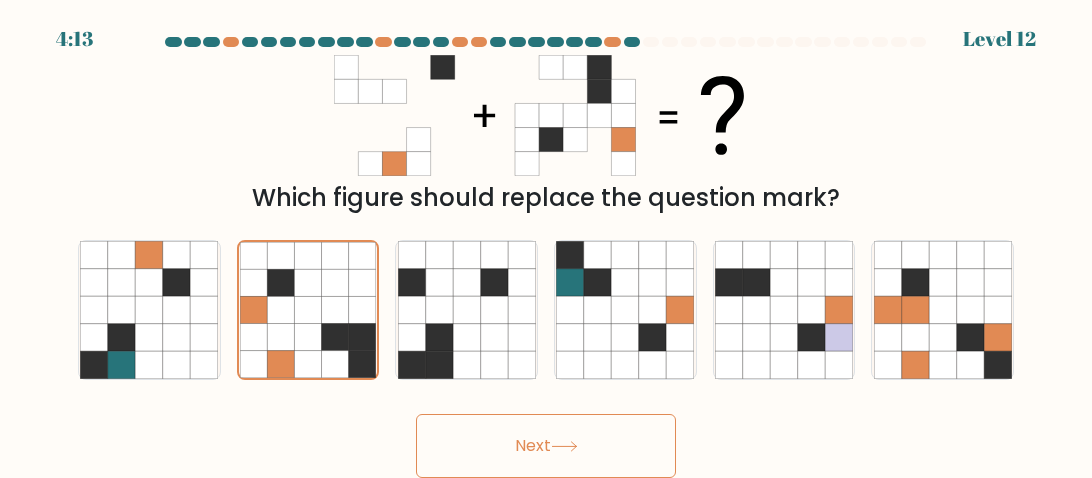 click on "Next" at bounding box center (546, 446) 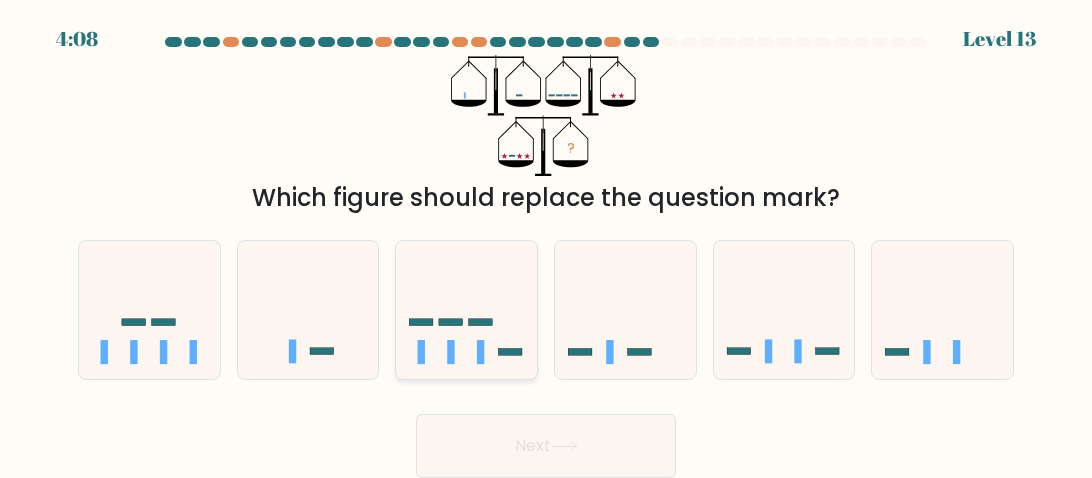 click 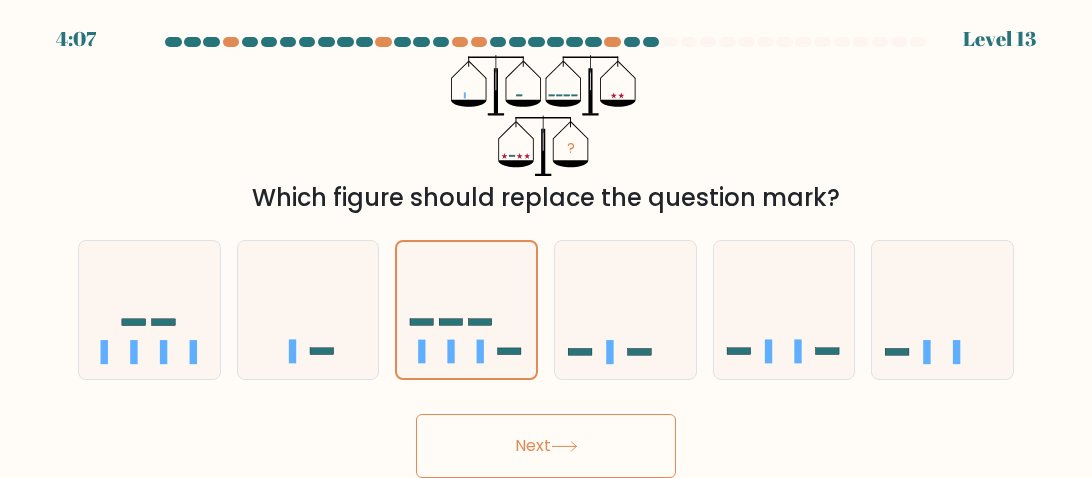 click on "Next" at bounding box center [546, 446] 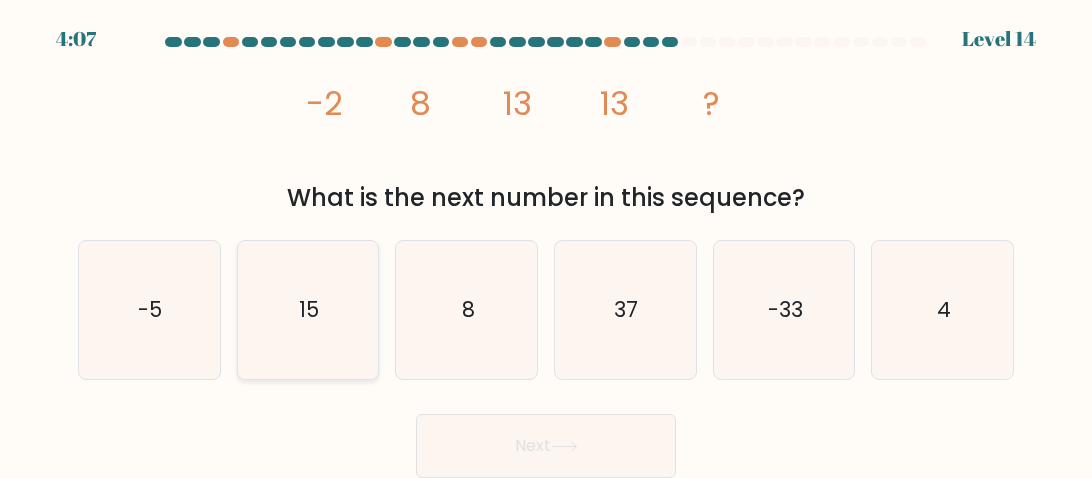 click on "15" 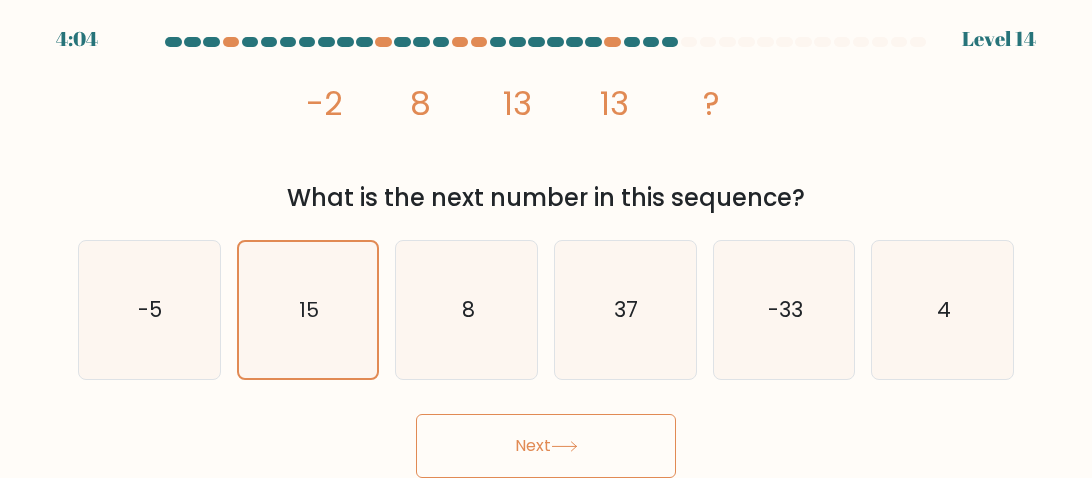 click on "Next" at bounding box center (546, 446) 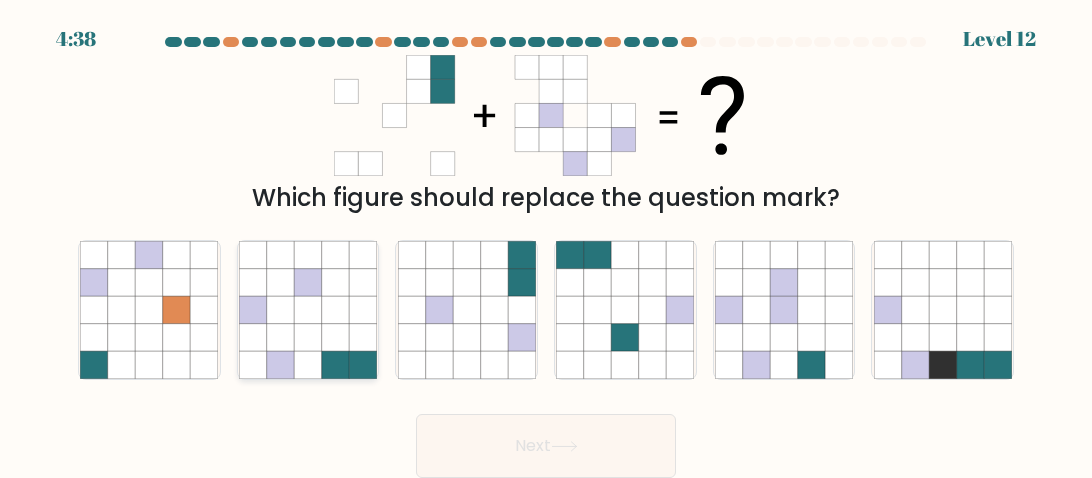 click 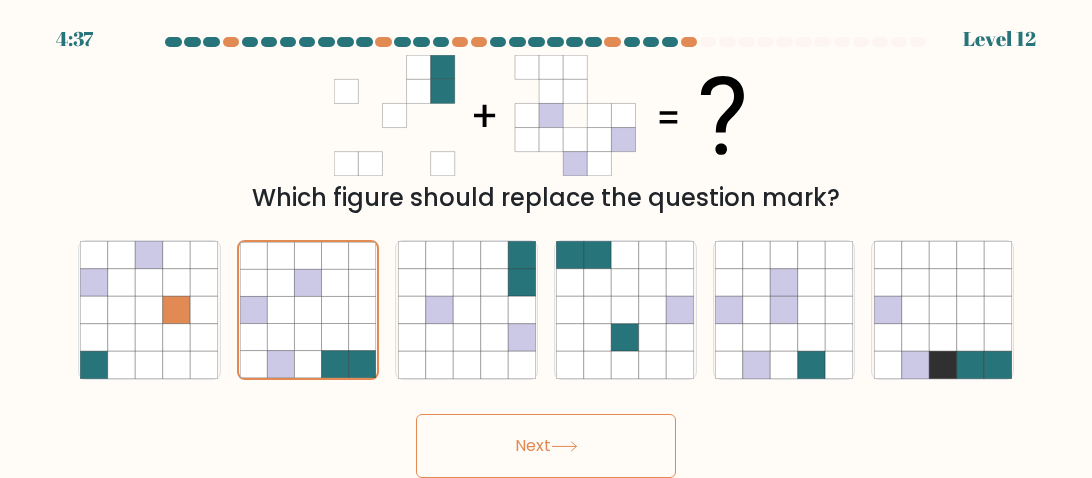 click on "Next" at bounding box center (546, 446) 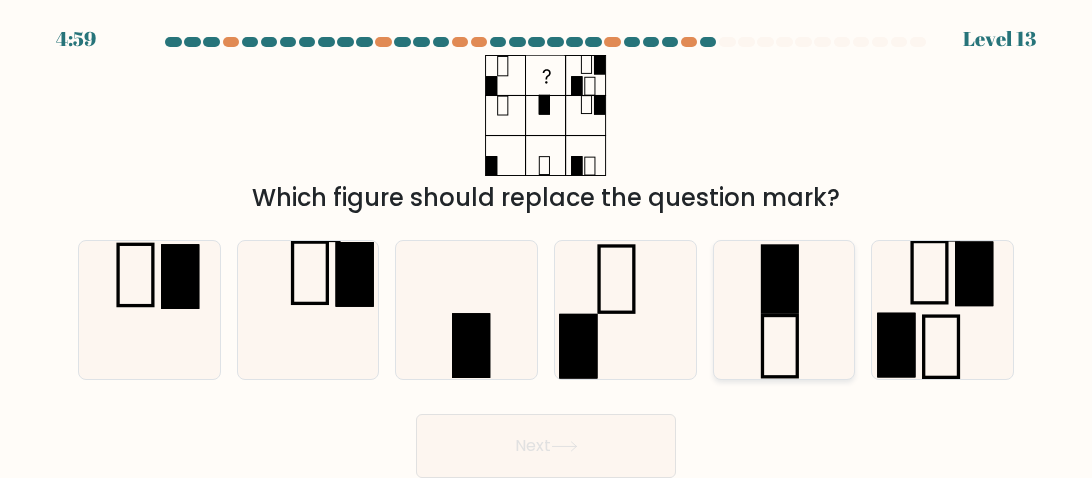 click 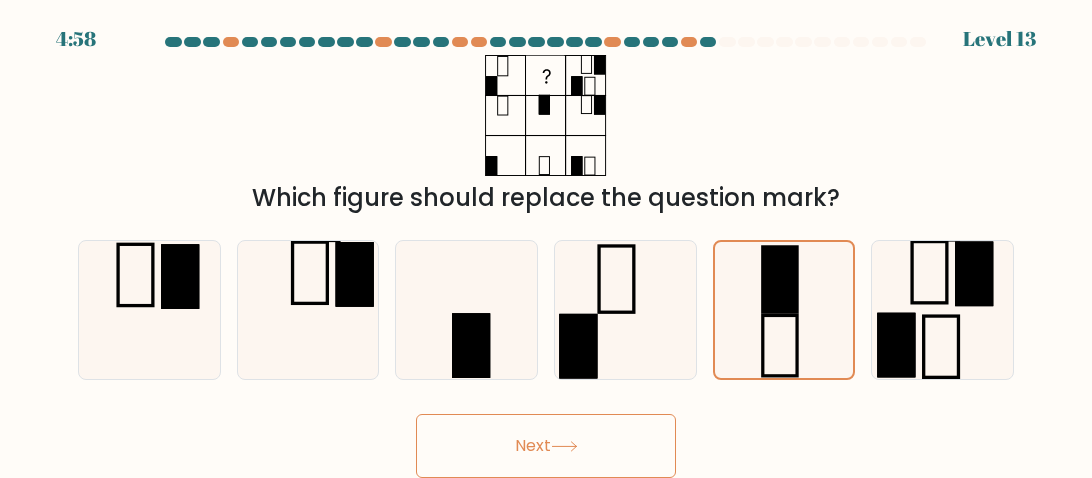 click on "Next" at bounding box center [546, 446] 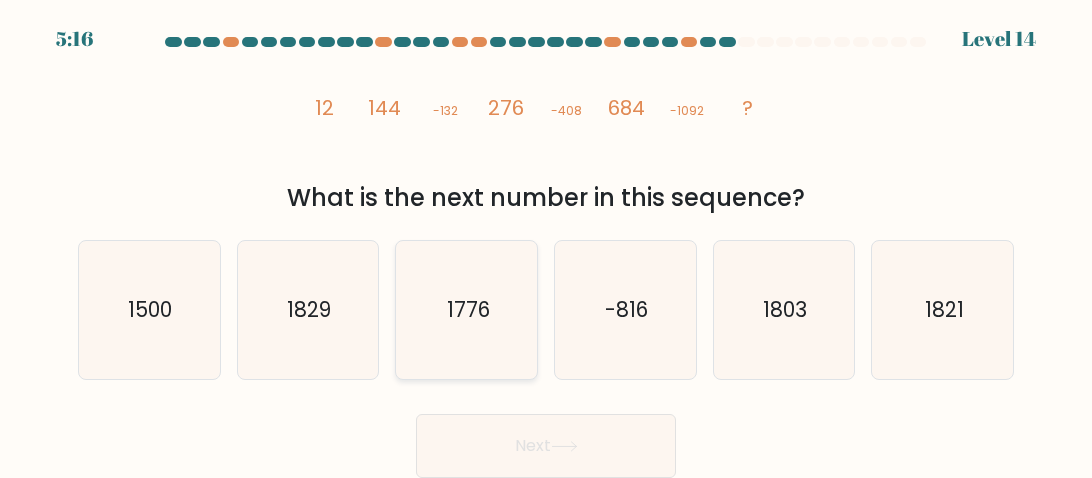 click on "1776" 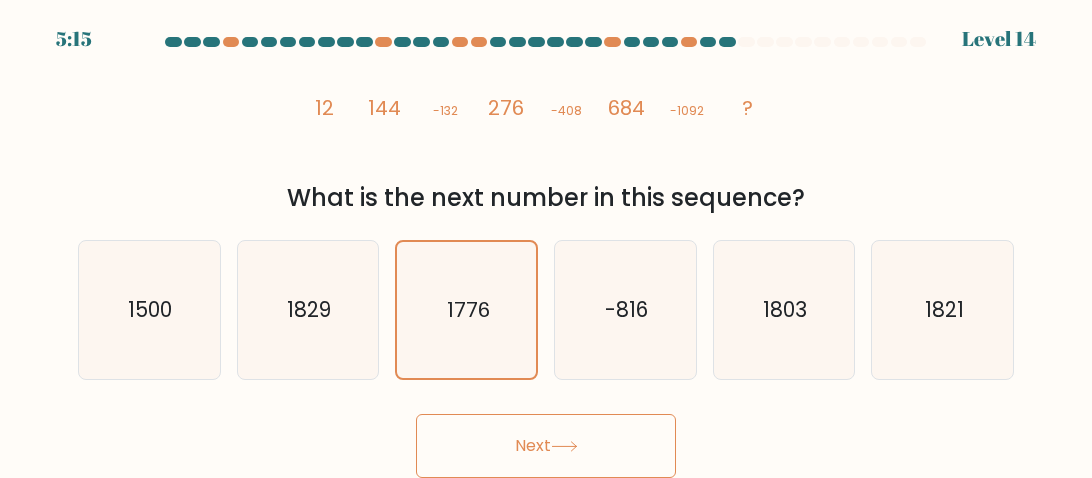 click on "Next" at bounding box center [546, 446] 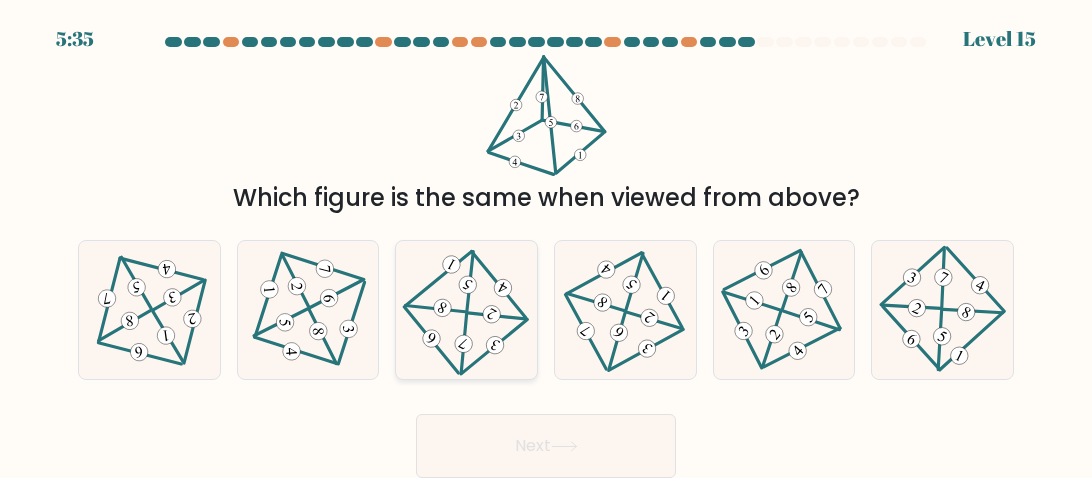click 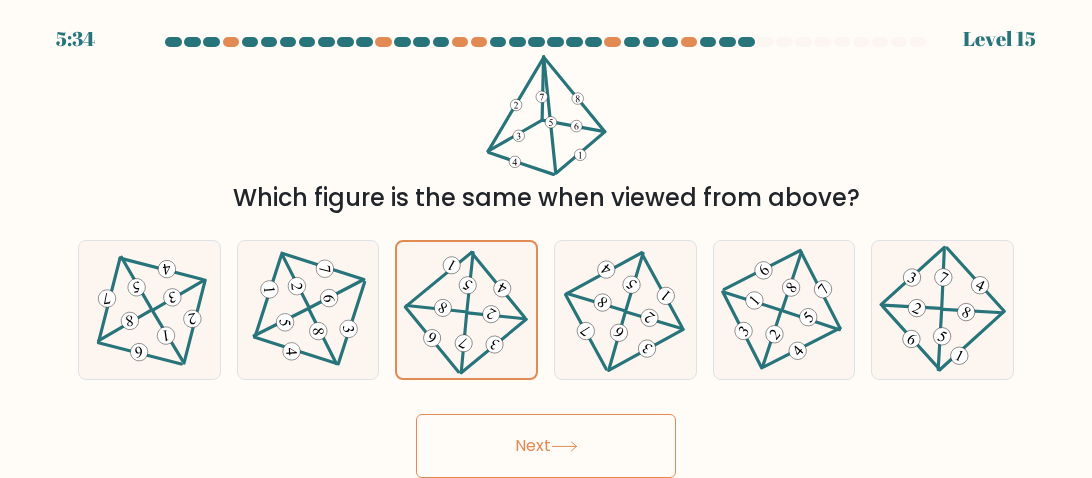 click on "Next" at bounding box center [546, 446] 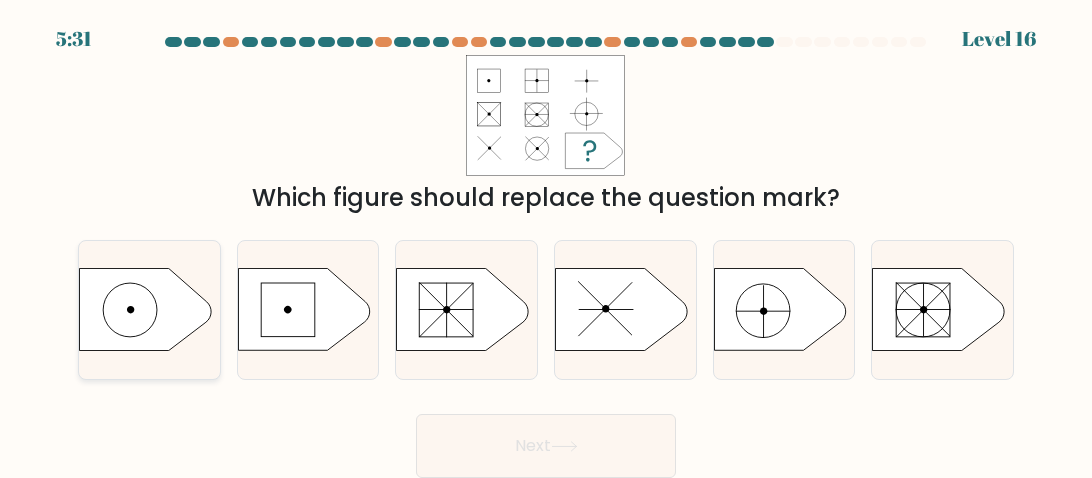 click 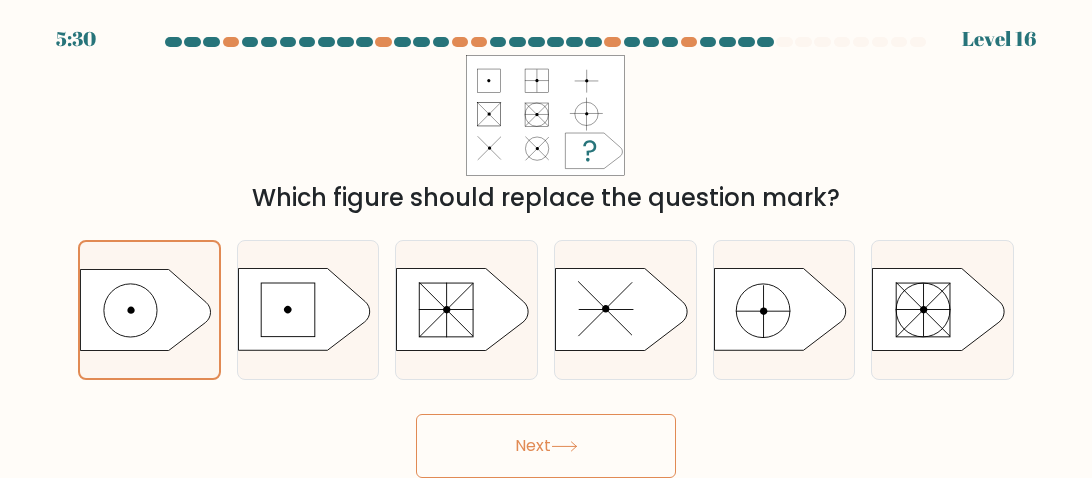 click on "Next" at bounding box center (546, 446) 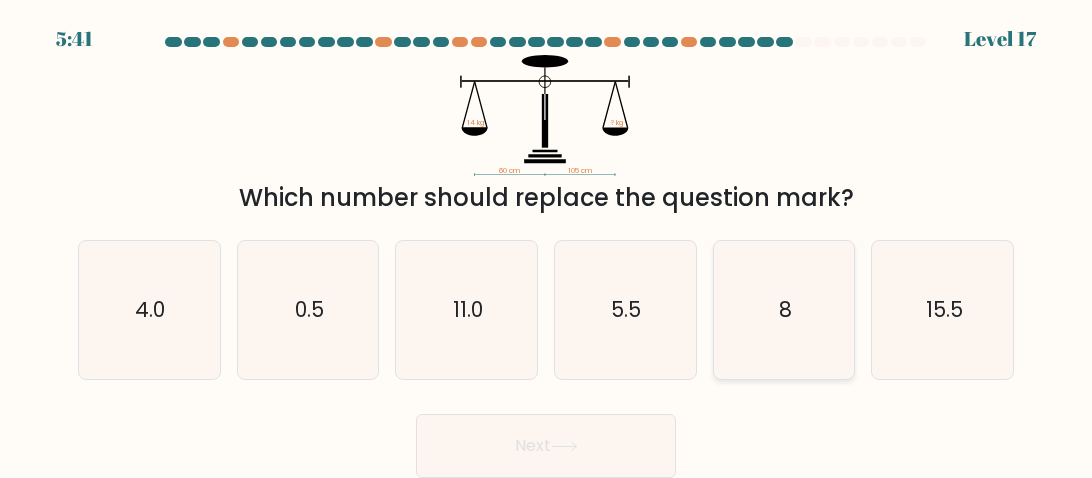 click on "8" 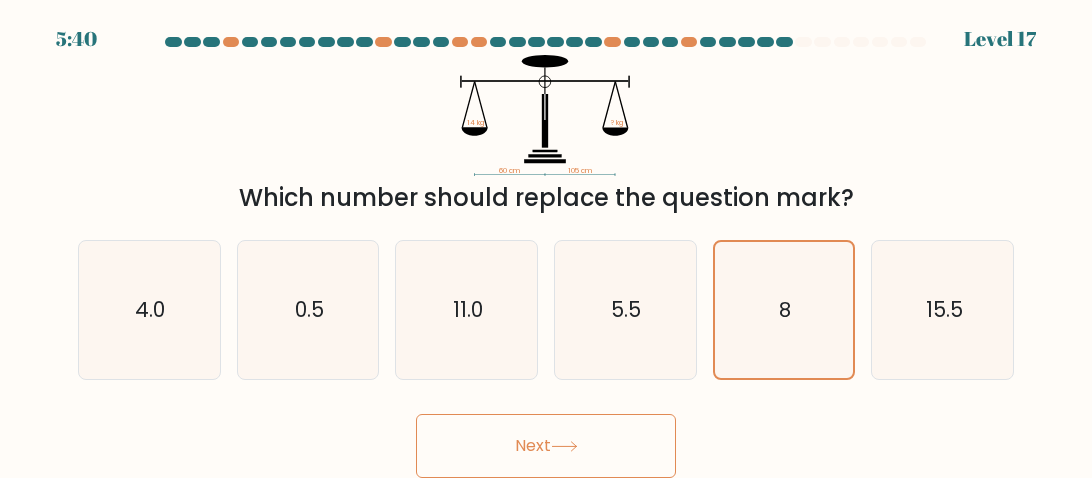 click on "Next" at bounding box center (546, 446) 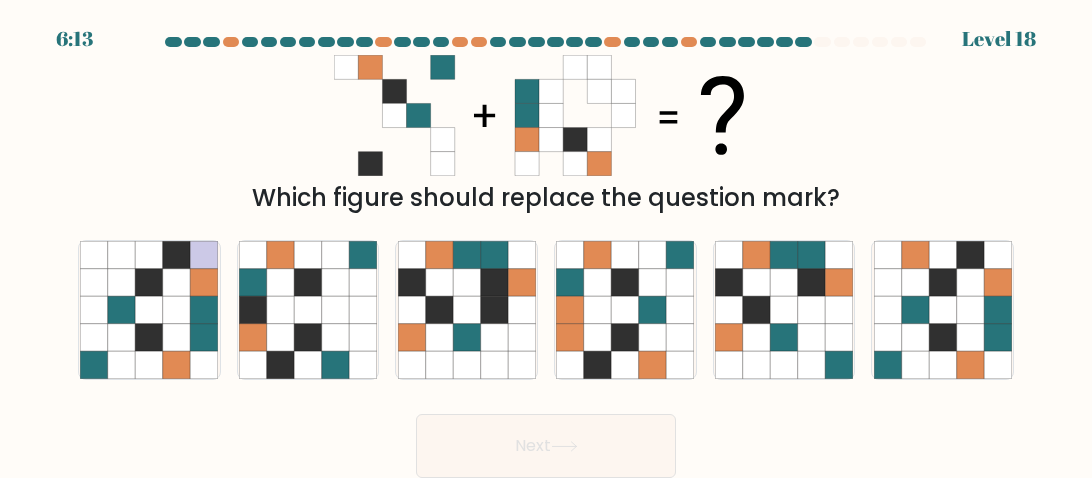 click at bounding box center [546, 257] 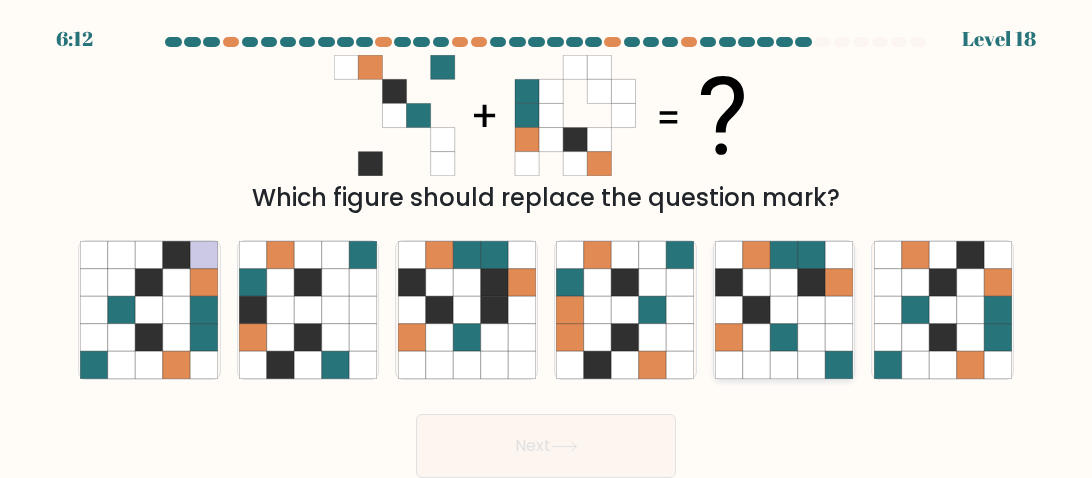 click 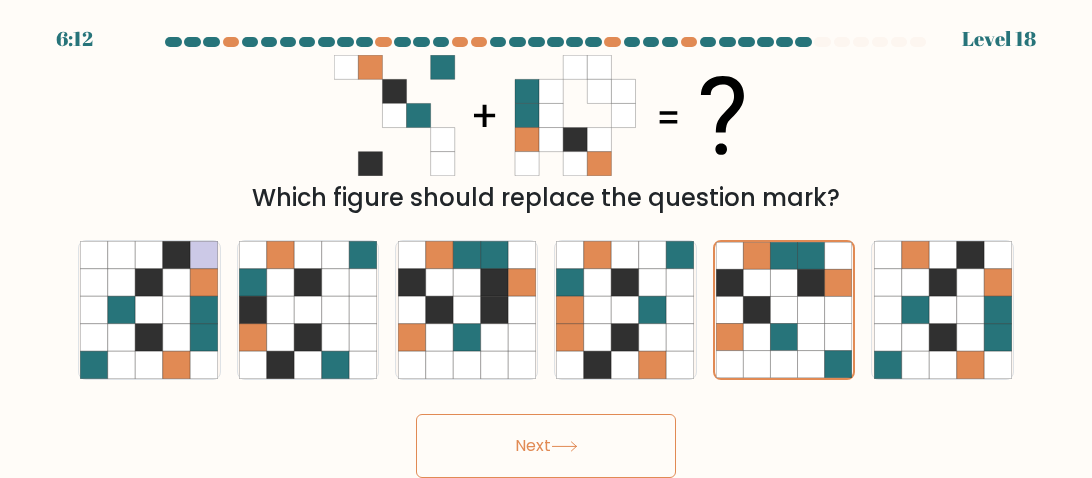 click on "Next" at bounding box center (546, 446) 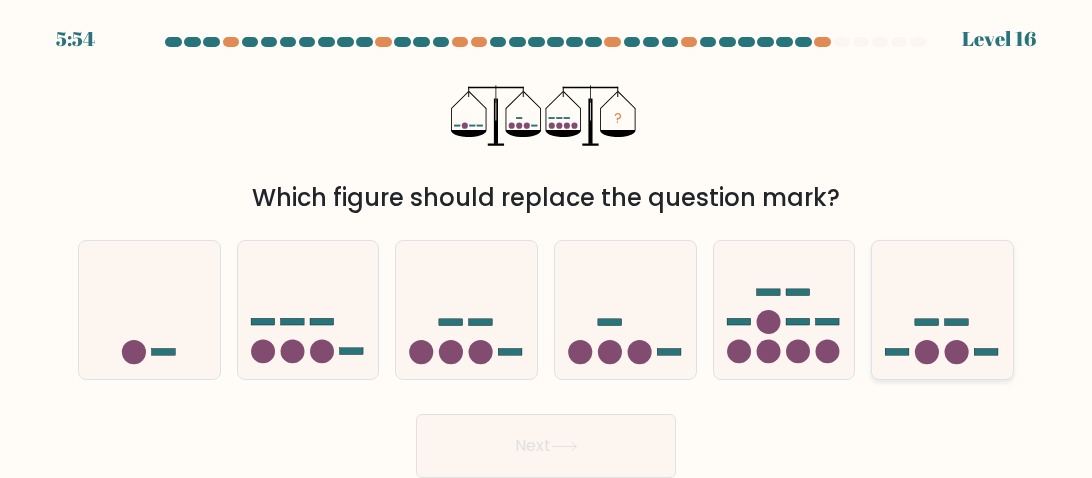 click 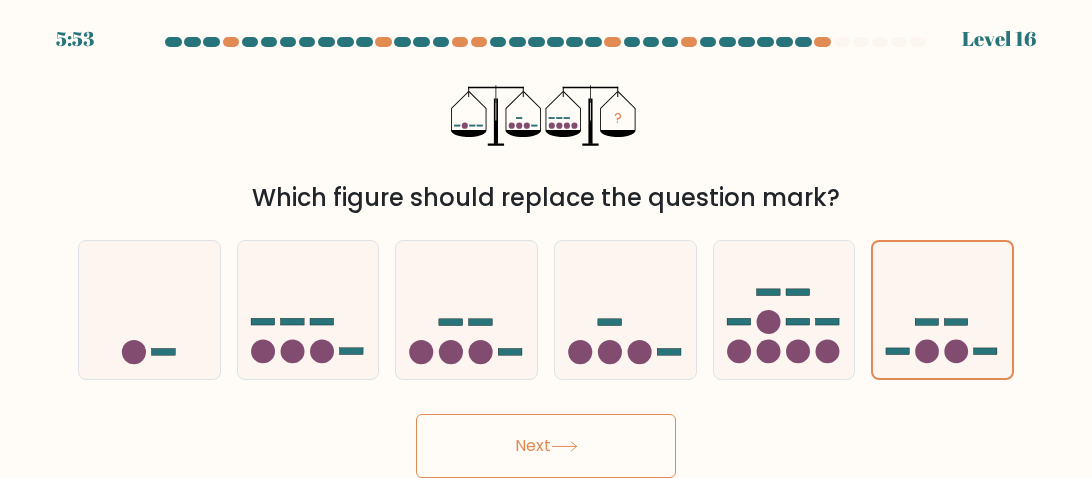click on "Next" at bounding box center [546, 446] 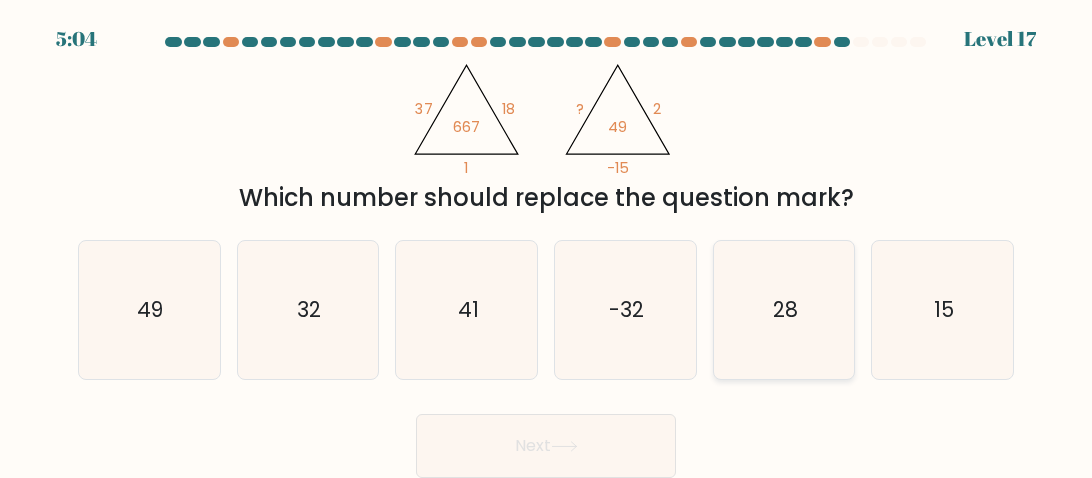 click on "28" 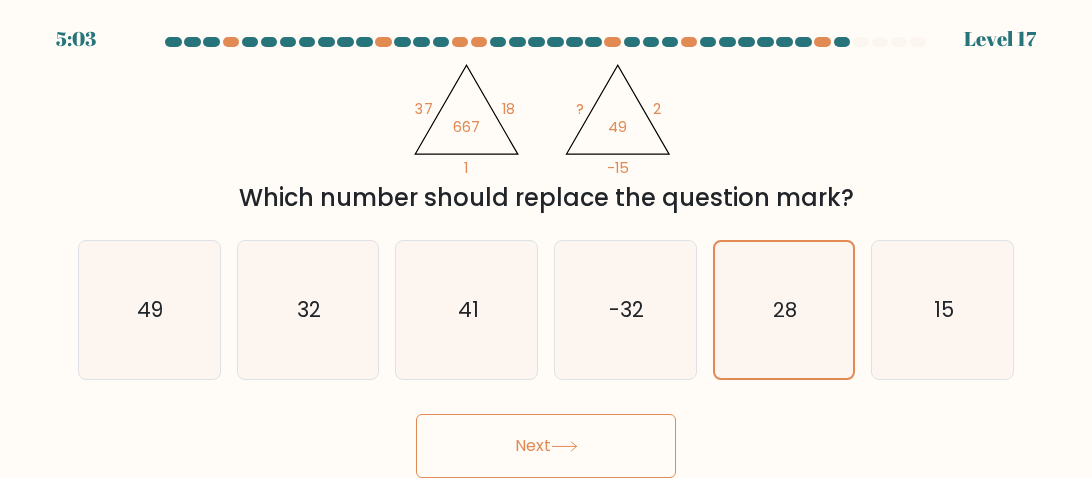 click on "Next" at bounding box center [546, 446] 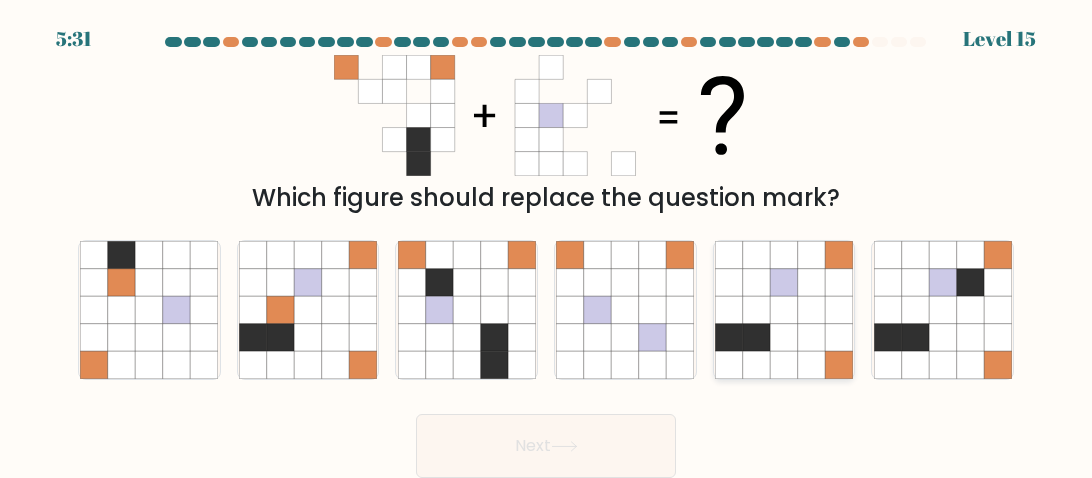 click 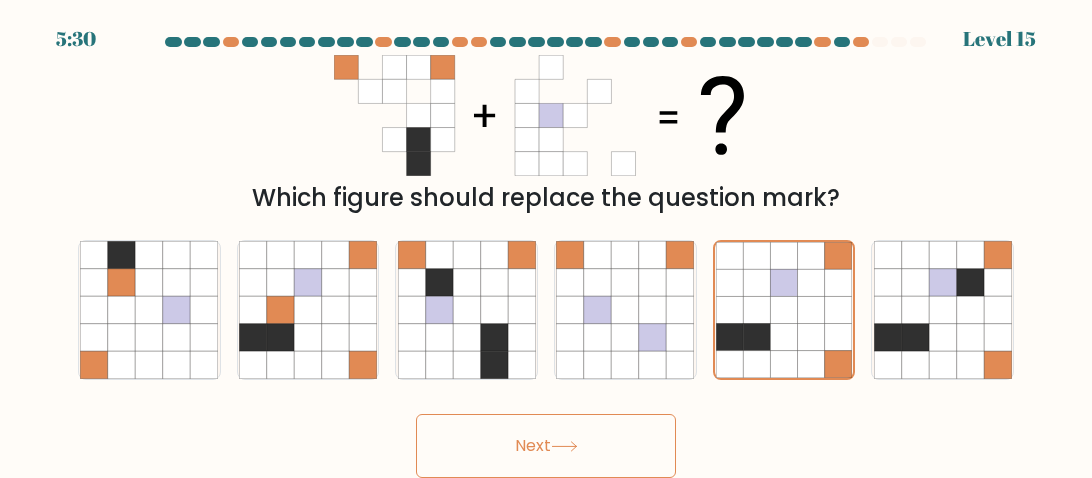 click on "Next" at bounding box center [546, 446] 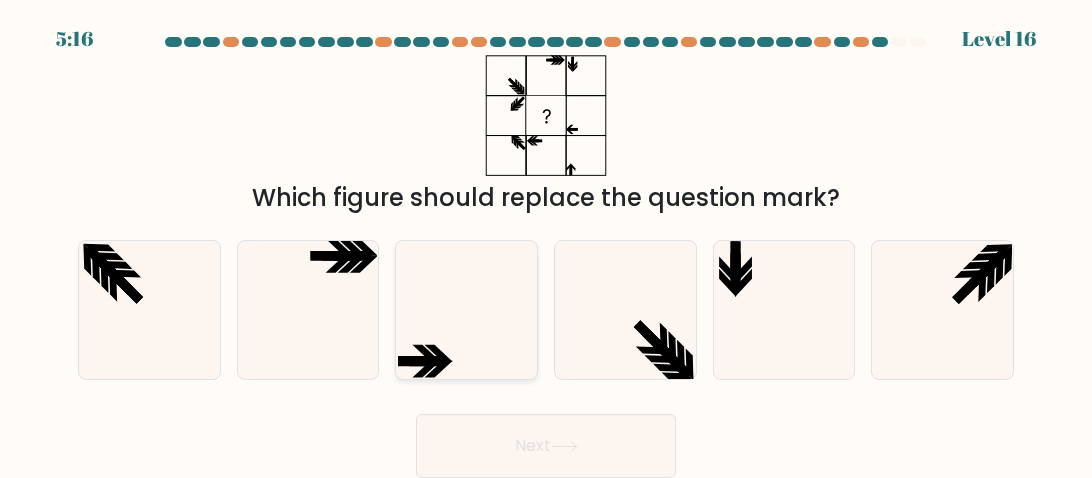 click 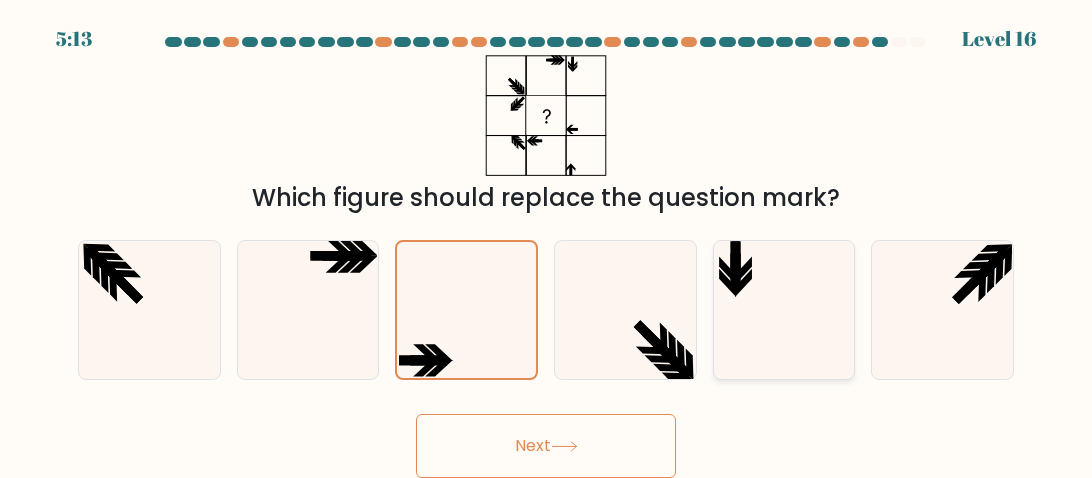 click 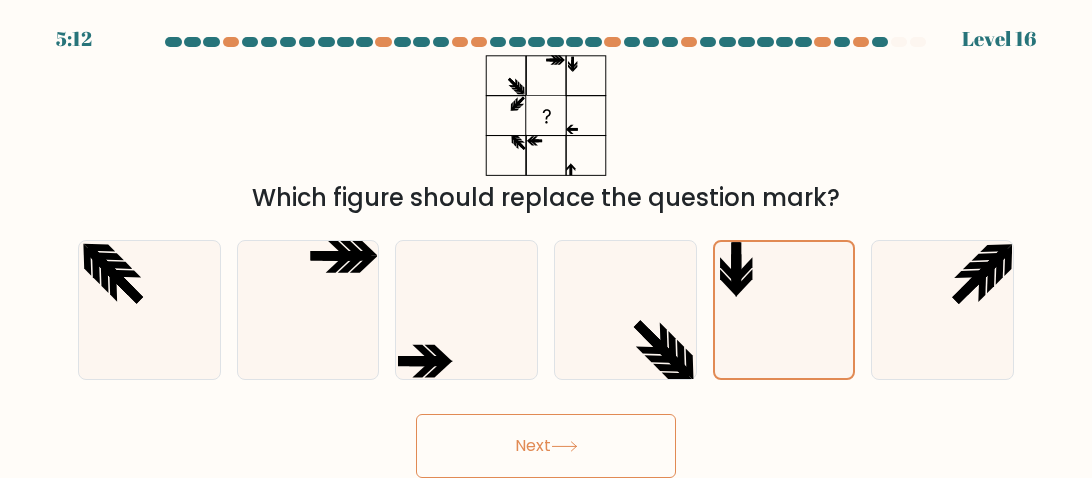 click on "Next" at bounding box center (546, 446) 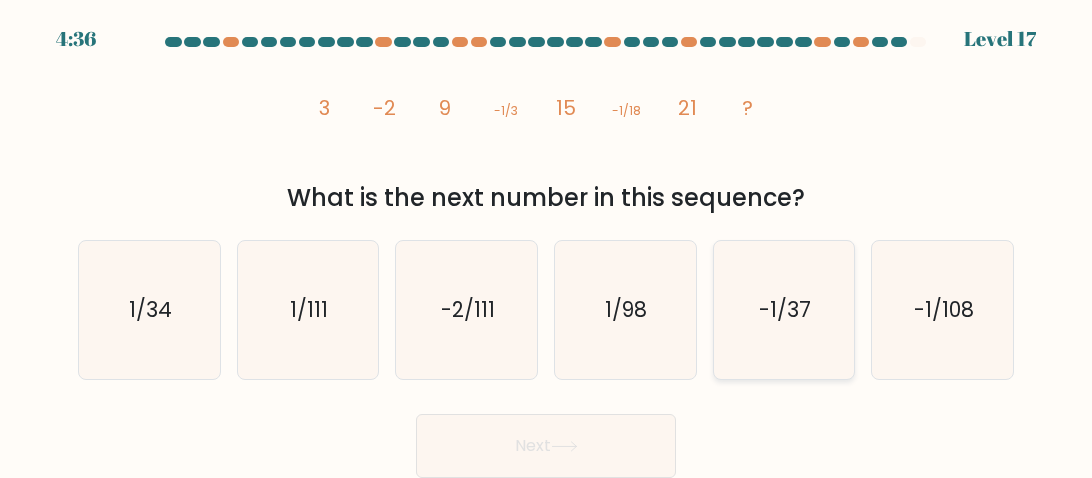 click on "-1/37" 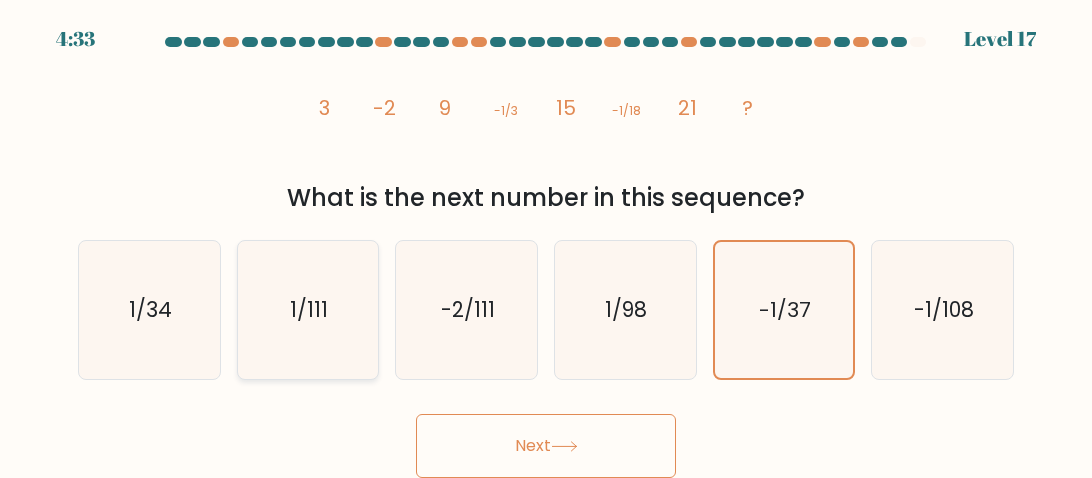 click on "1/111" 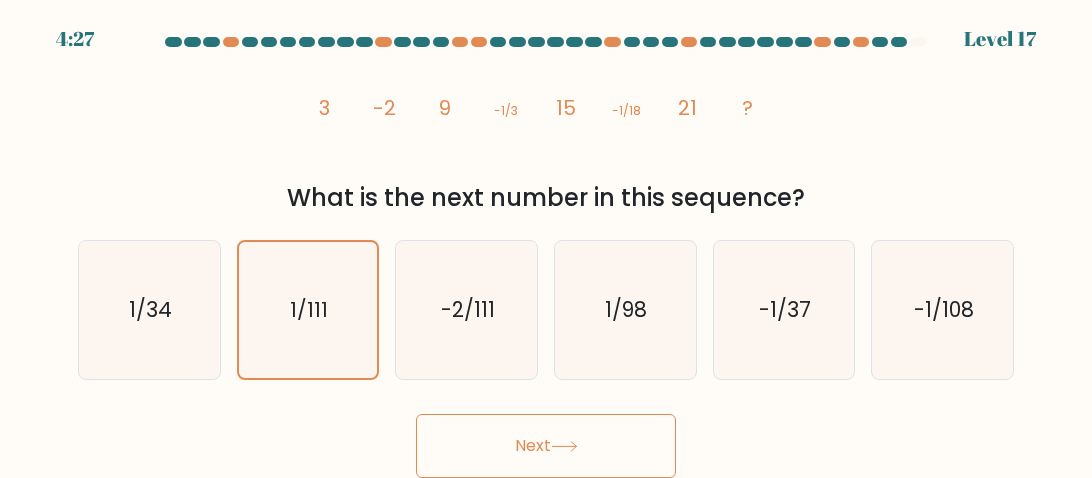 click on "Next" at bounding box center [546, 446] 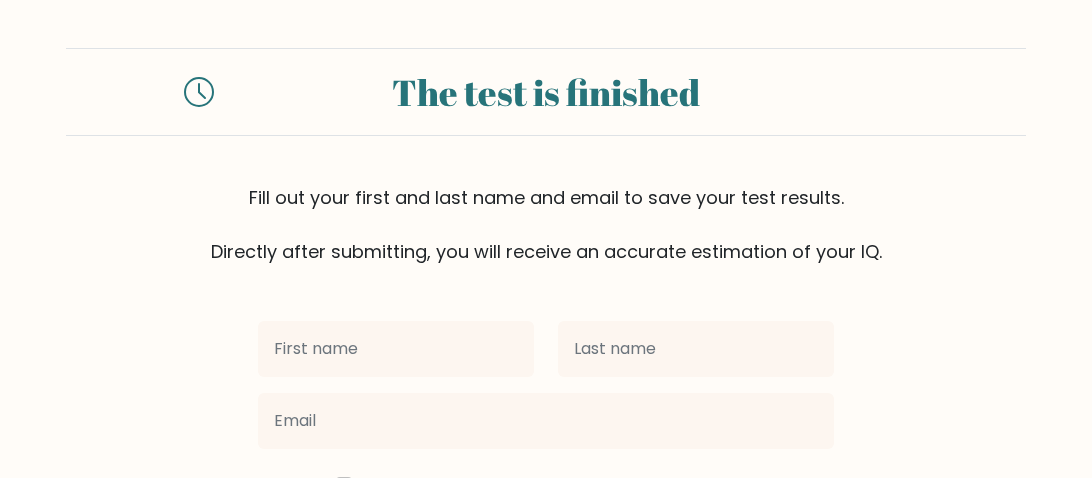 scroll, scrollTop: 0, scrollLeft: 0, axis: both 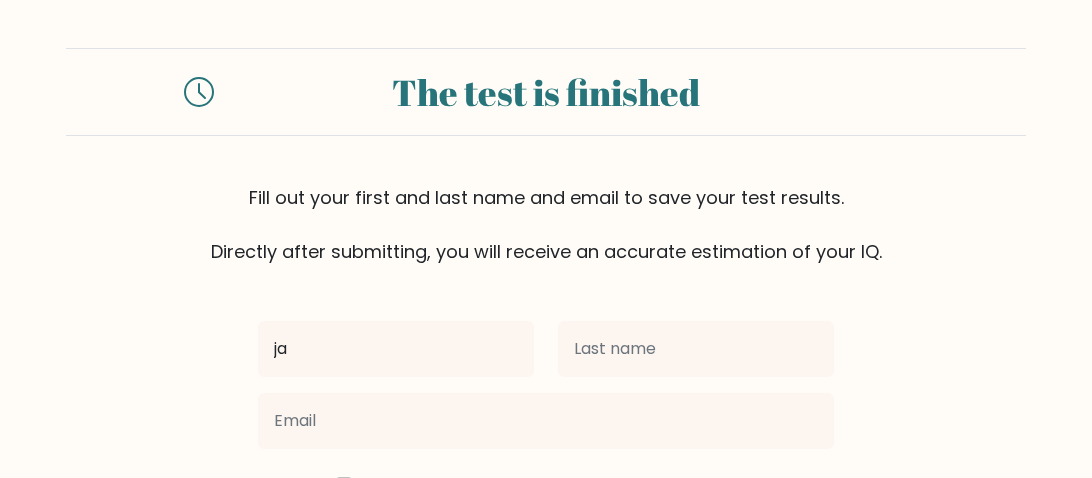 type on "j" 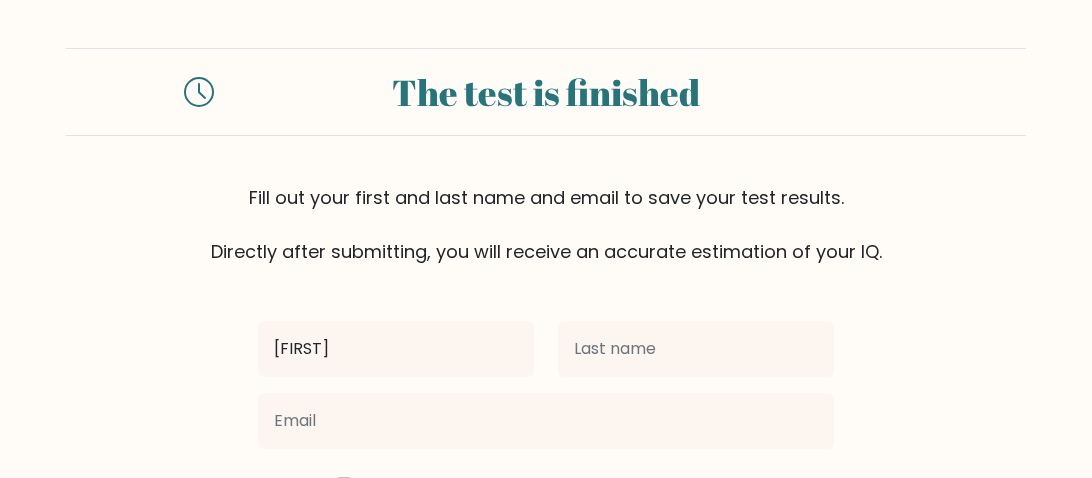 type on "[FIRST]" 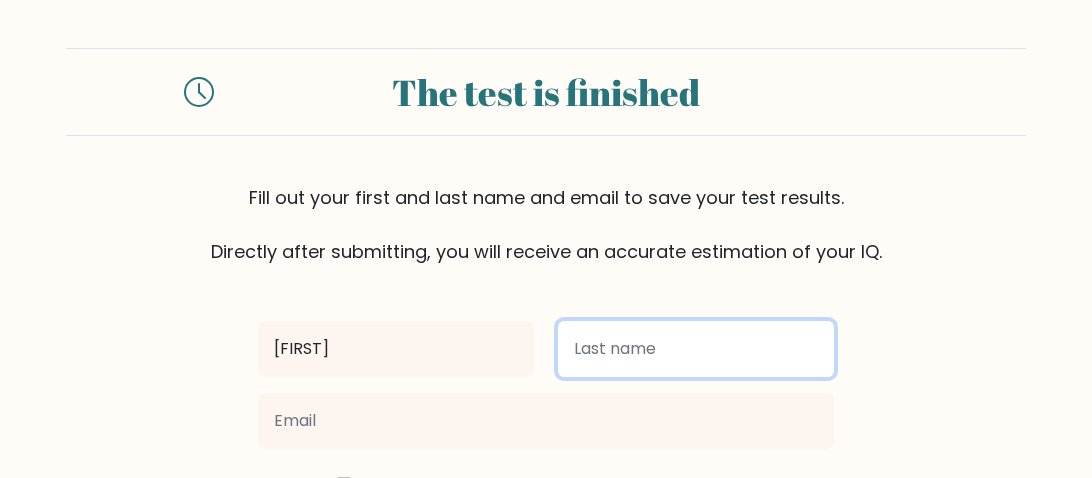 click at bounding box center [696, 349] 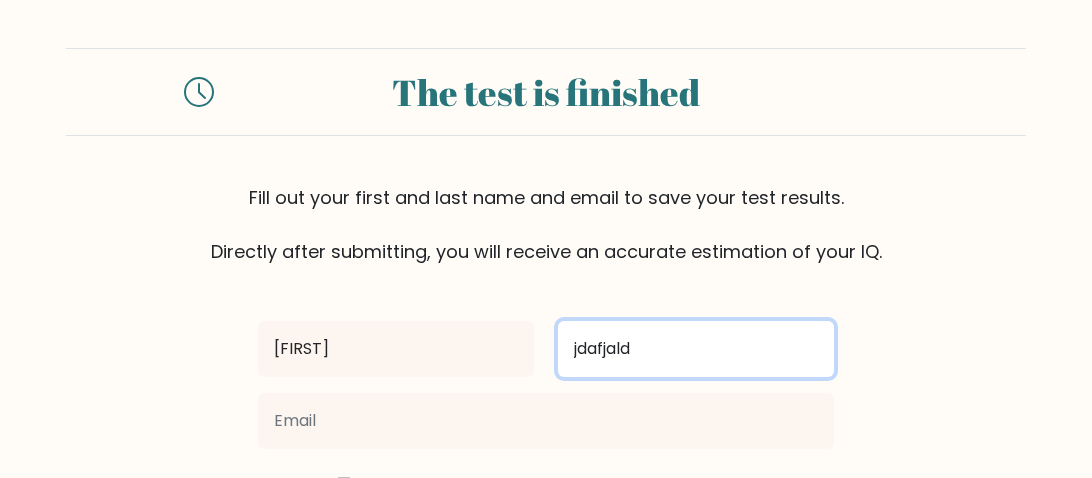 type on "jdafjald" 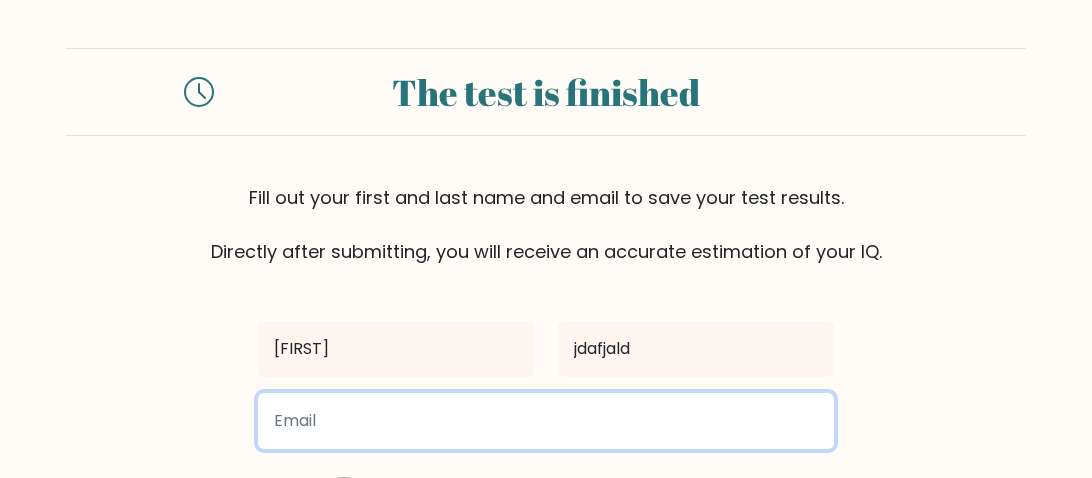 click at bounding box center (546, 421) 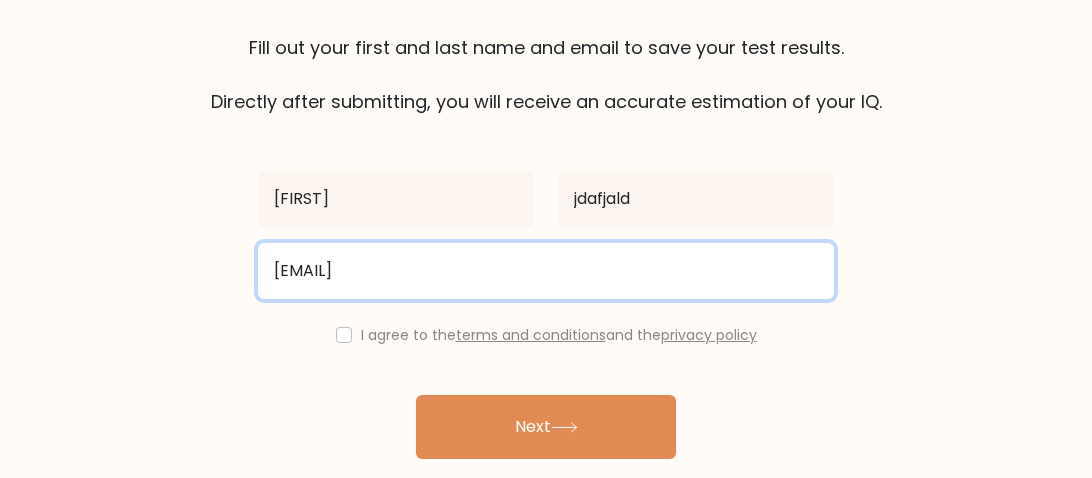 scroll, scrollTop: 223, scrollLeft: 0, axis: vertical 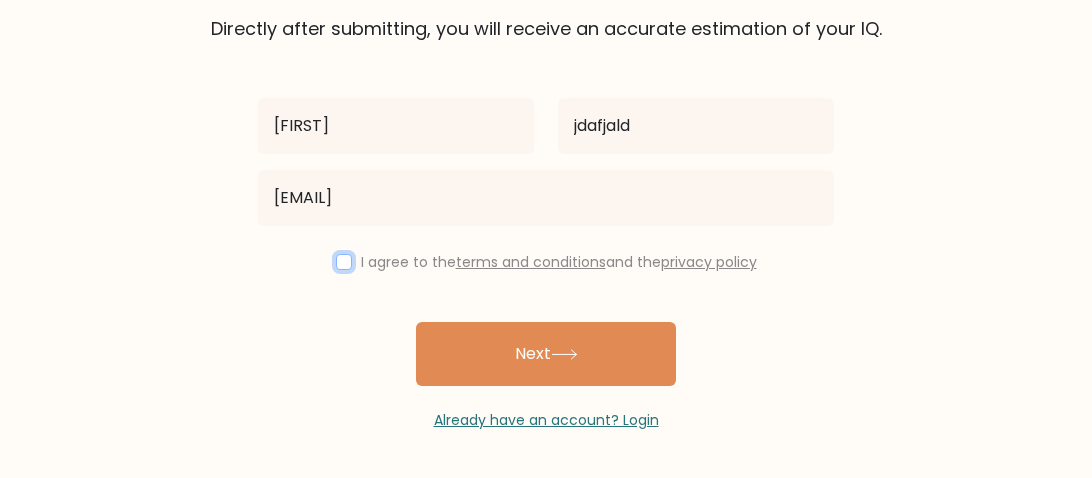 click at bounding box center [344, 262] 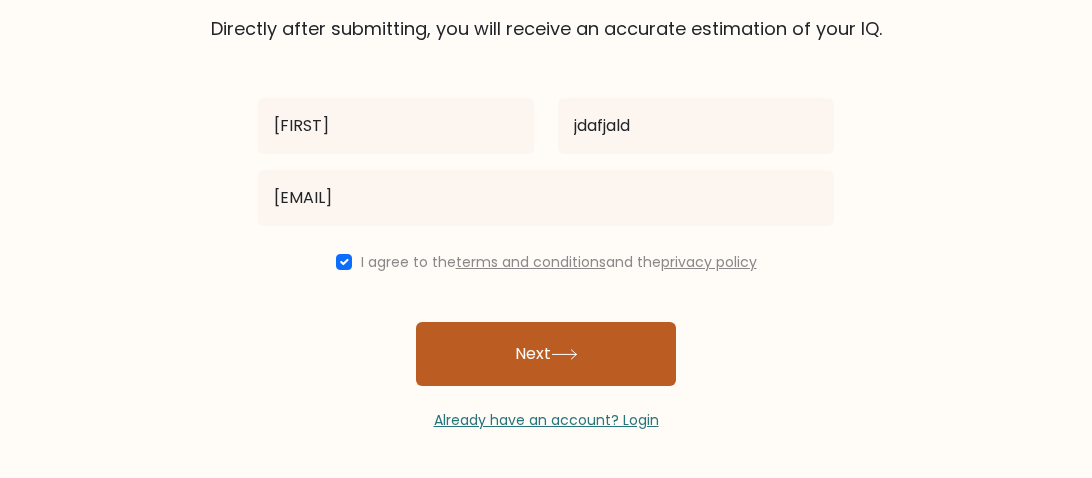 click on "Next" at bounding box center (546, 354) 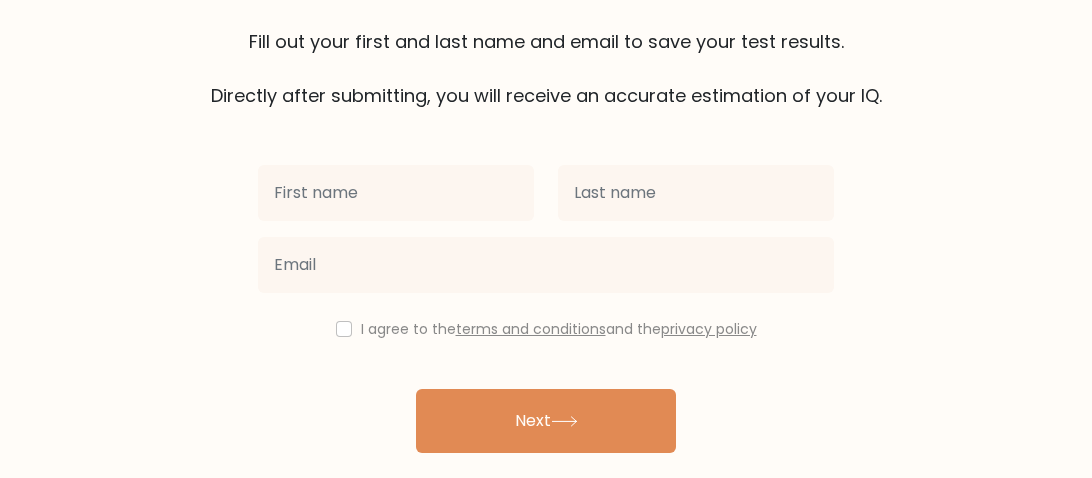 scroll, scrollTop: 280, scrollLeft: 0, axis: vertical 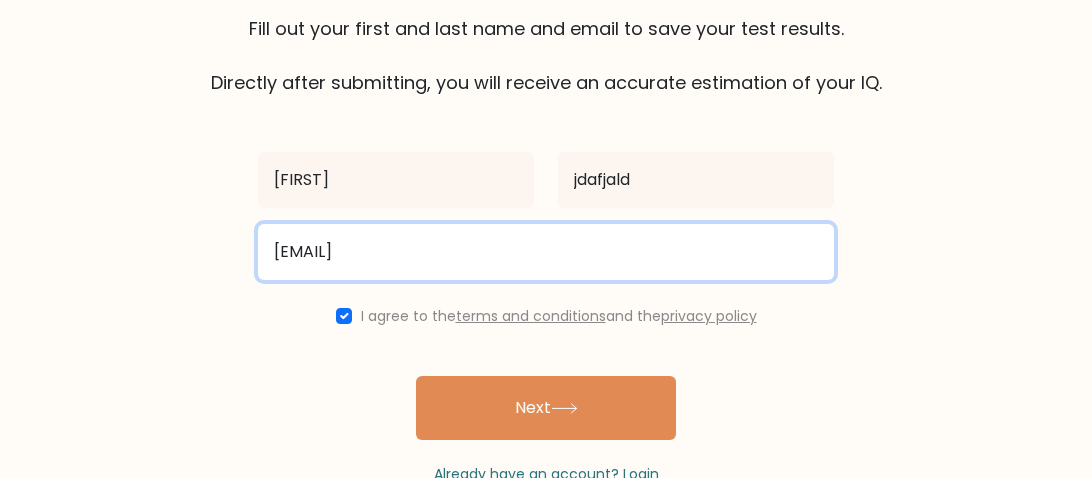 drag, startPoint x: 522, startPoint y: 255, endPoint x: 212, endPoint y: 232, distance: 310.85205 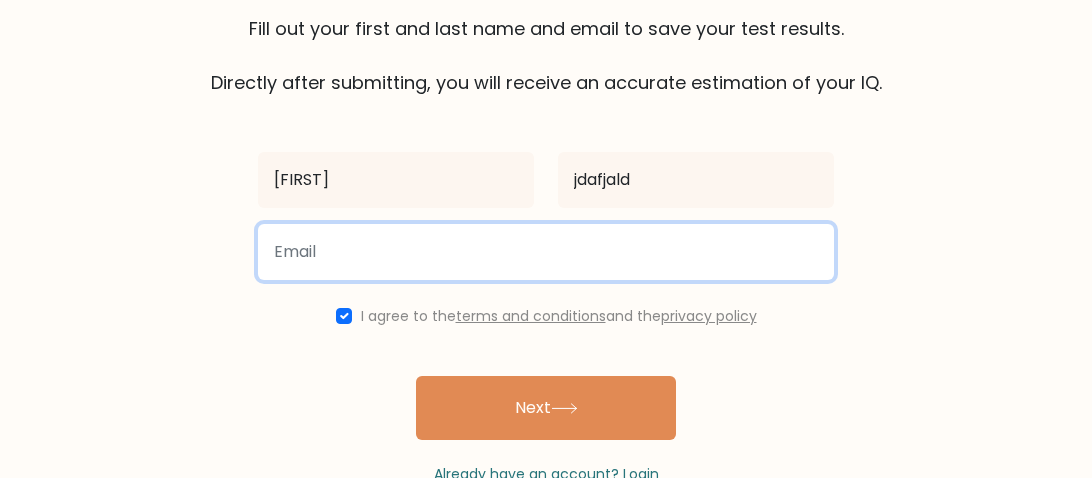 type on "a" 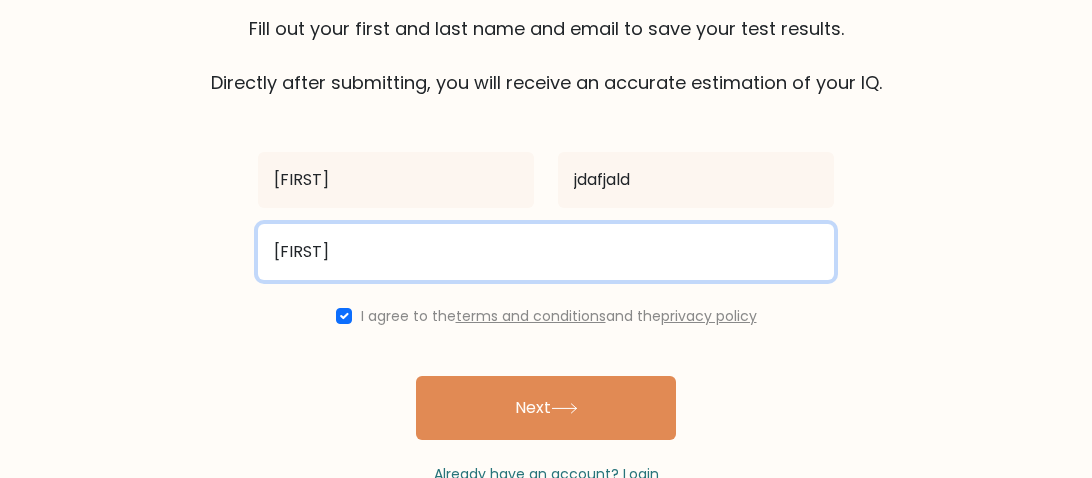 type on "[EMAIL]" 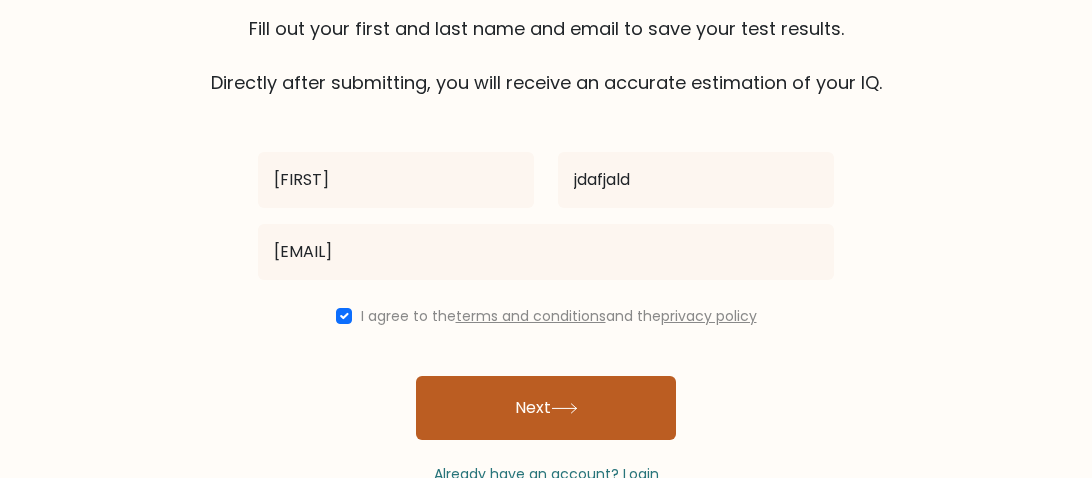 click on "Next" at bounding box center [546, 408] 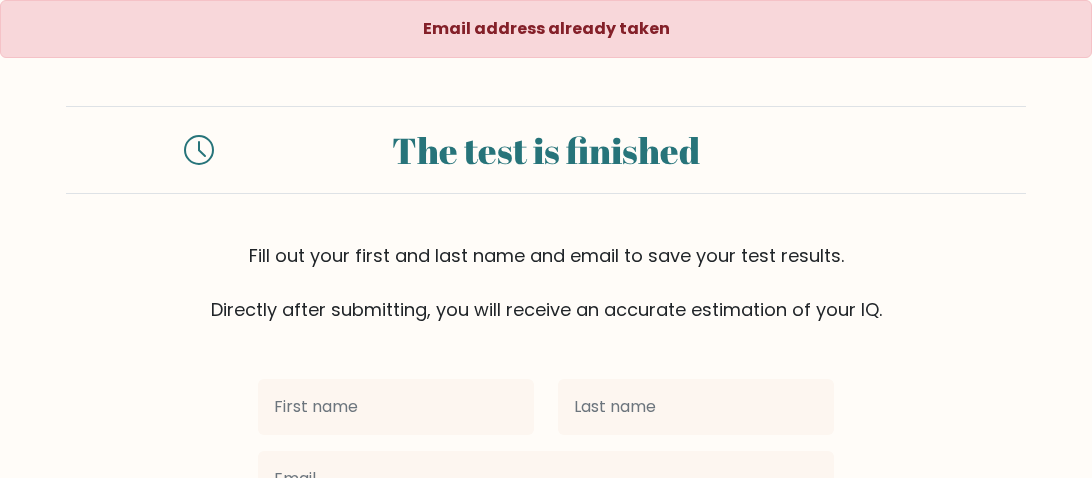 scroll, scrollTop: 0, scrollLeft: 0, axis: both 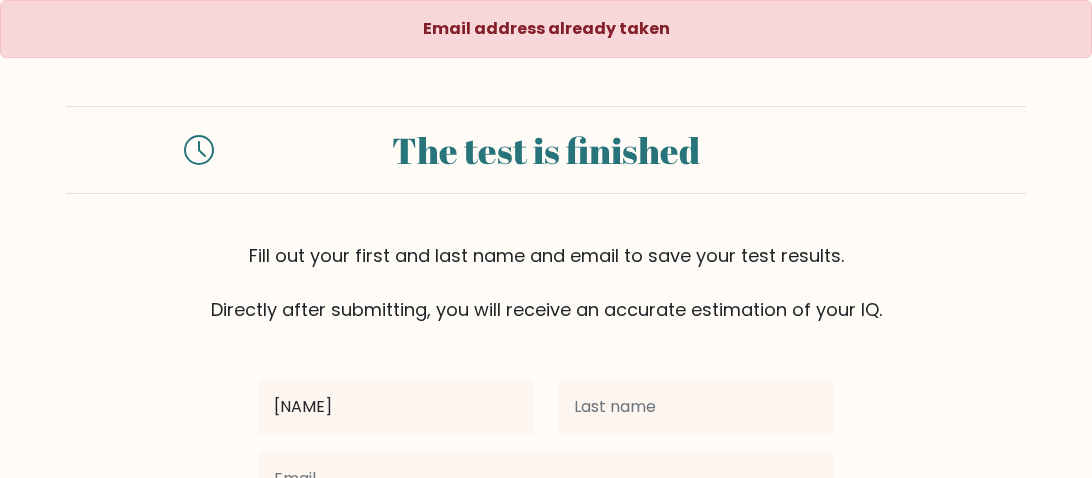type on "Jade Marcia jenkins" 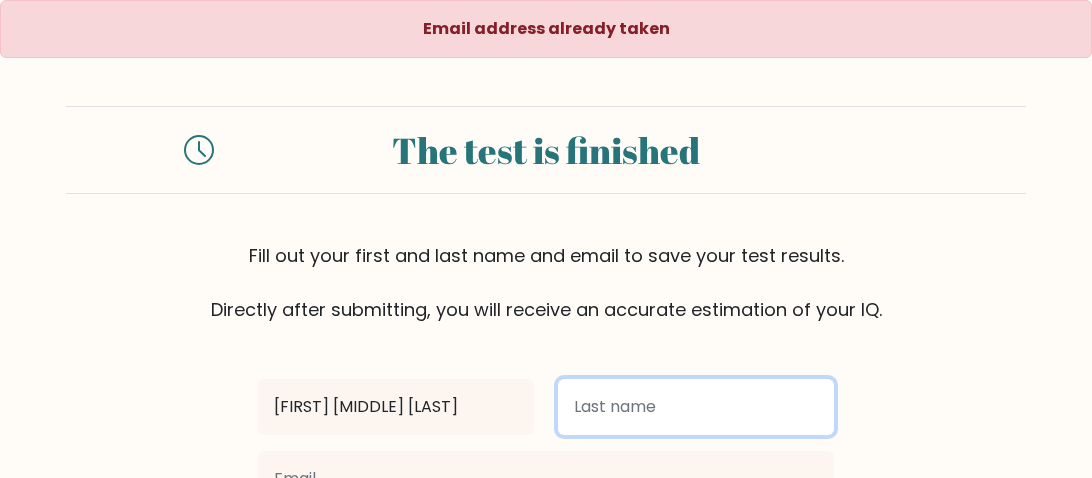 click at bounding box center (696, 407) 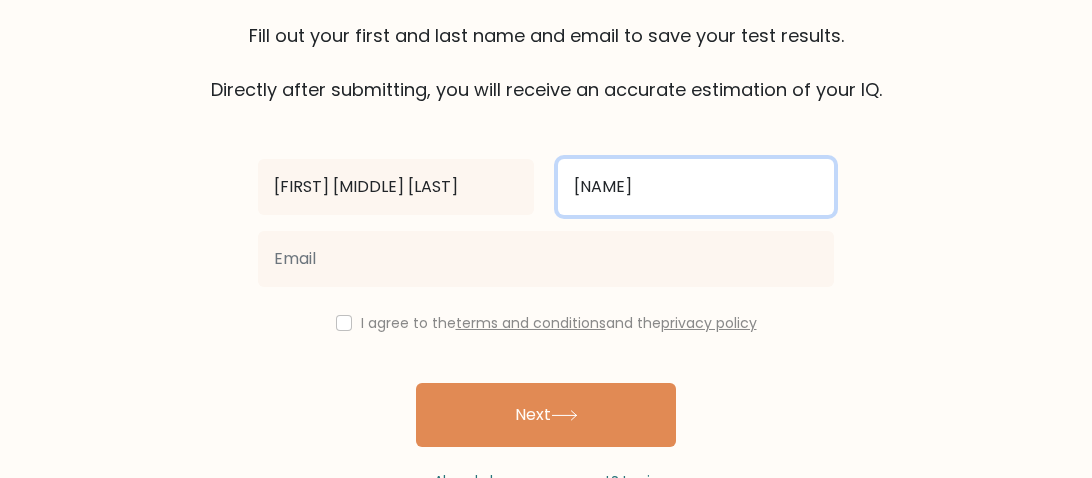 scroll, scrollTop: 224, scrollLeft: 0, axis: vertical 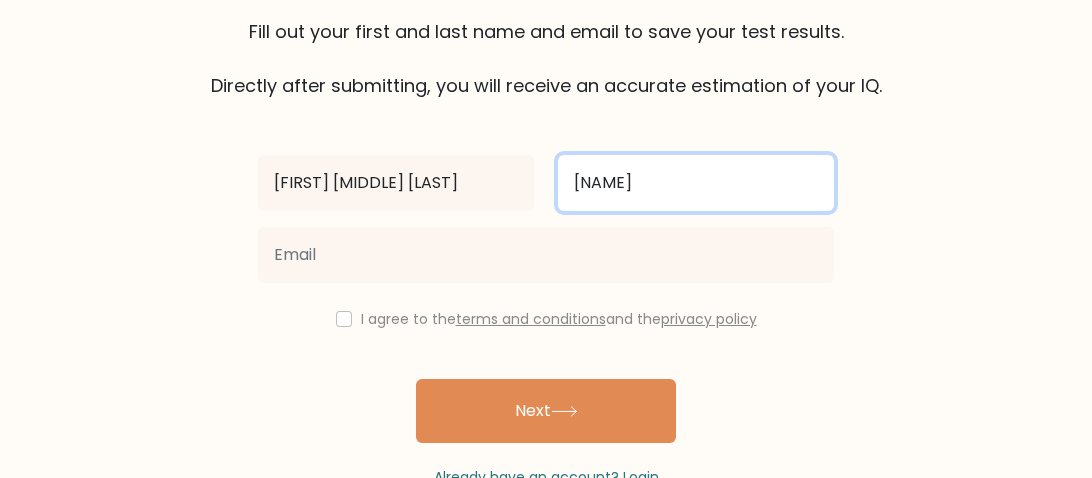 type on "jklk" 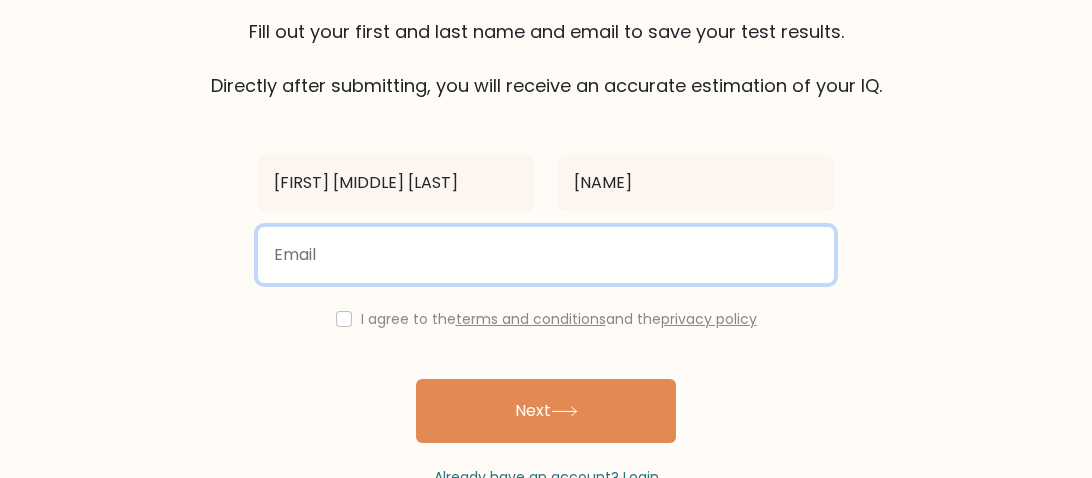click at bounding box center (546, 255) 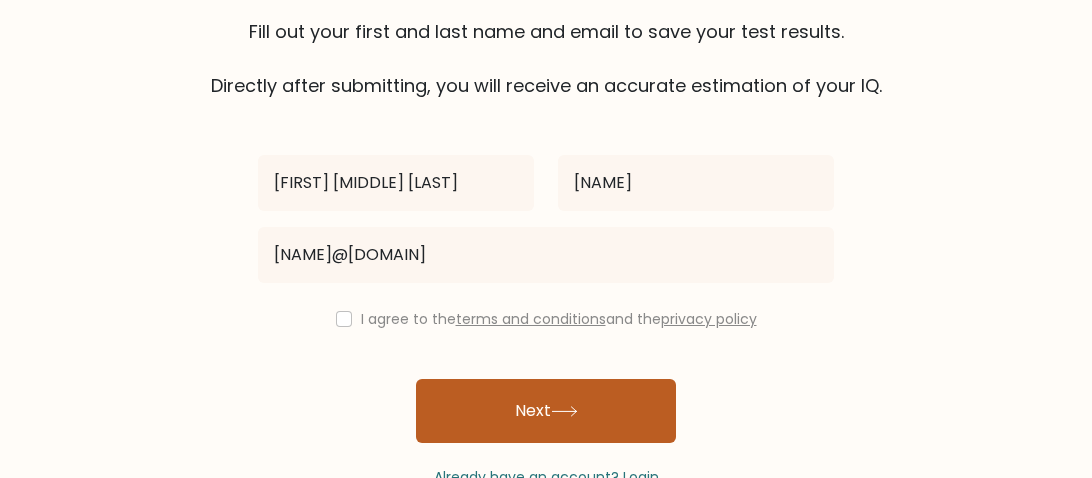 click on "Next" at bounding box center (546, 411) 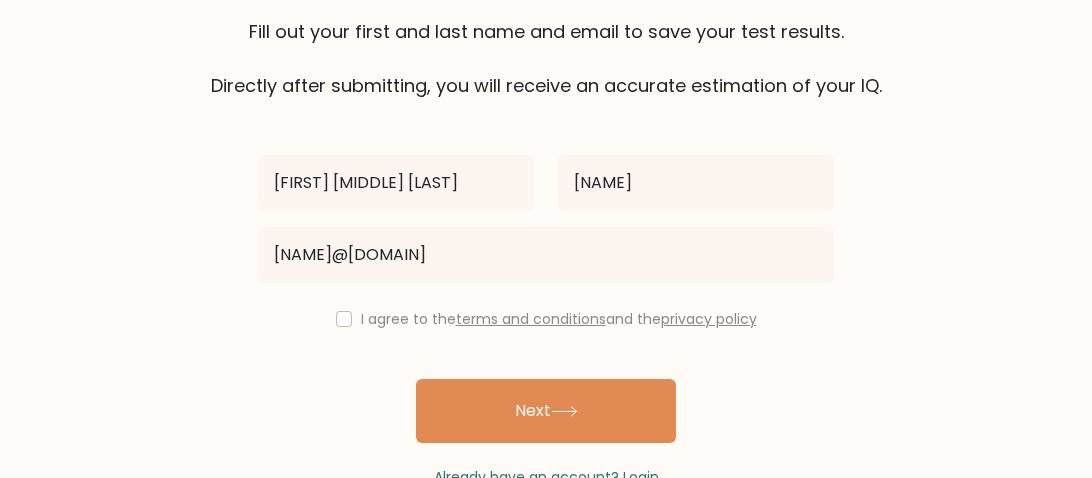 click on "I agree to the  terms and conditions  and the  privacy policy" at bounding box center [546, 319] 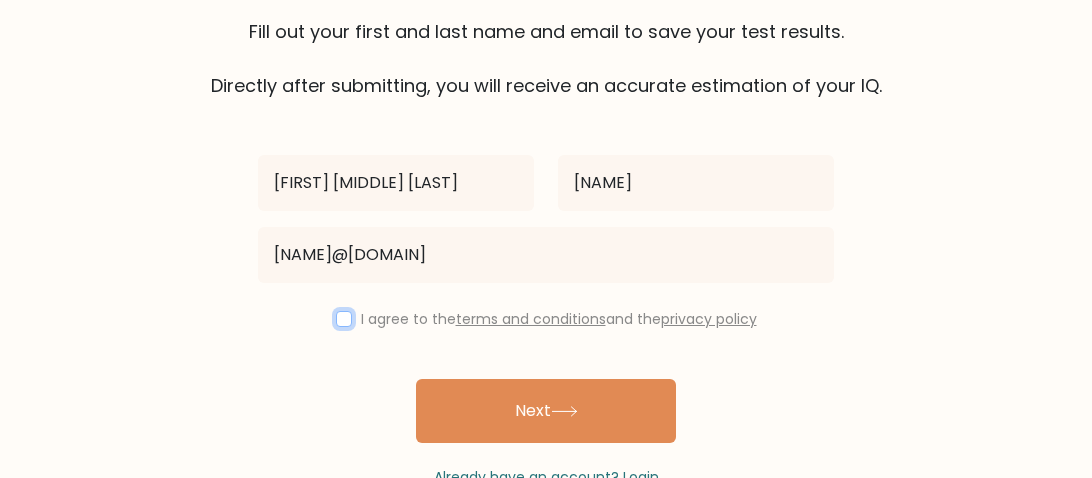 click at bounding box center (344, 319) 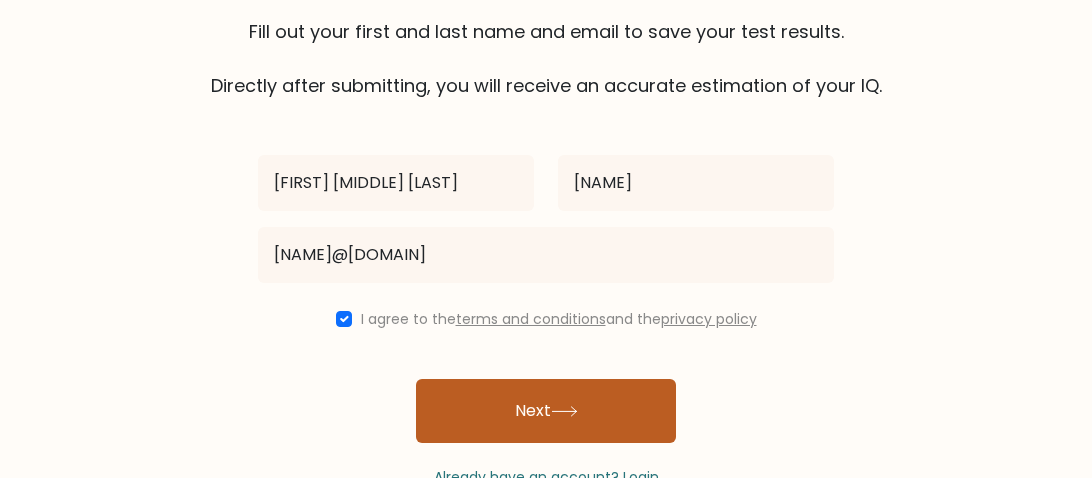 click on "Next" at bounding box center (546, 411) 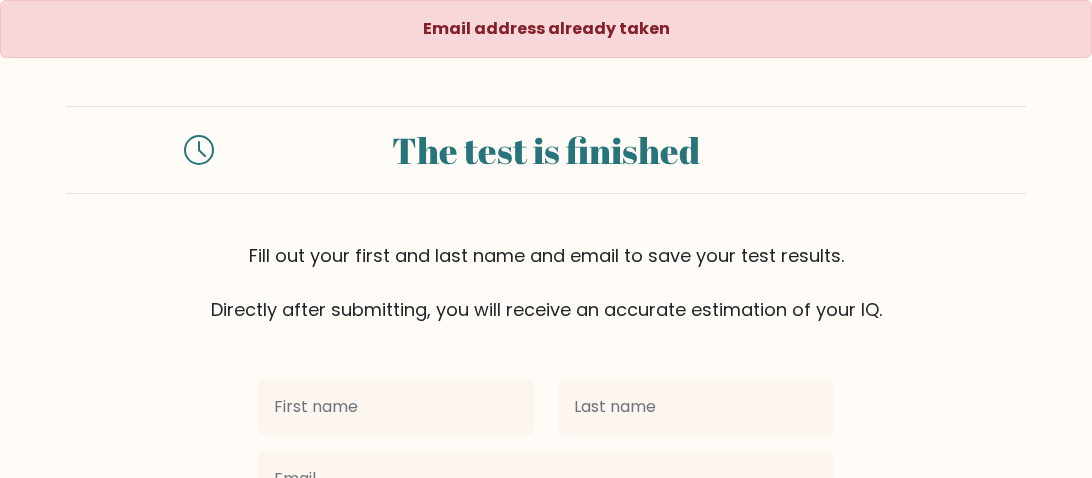 scroll, scrollTop: 280, scrollLeft: 0, axis: vertical 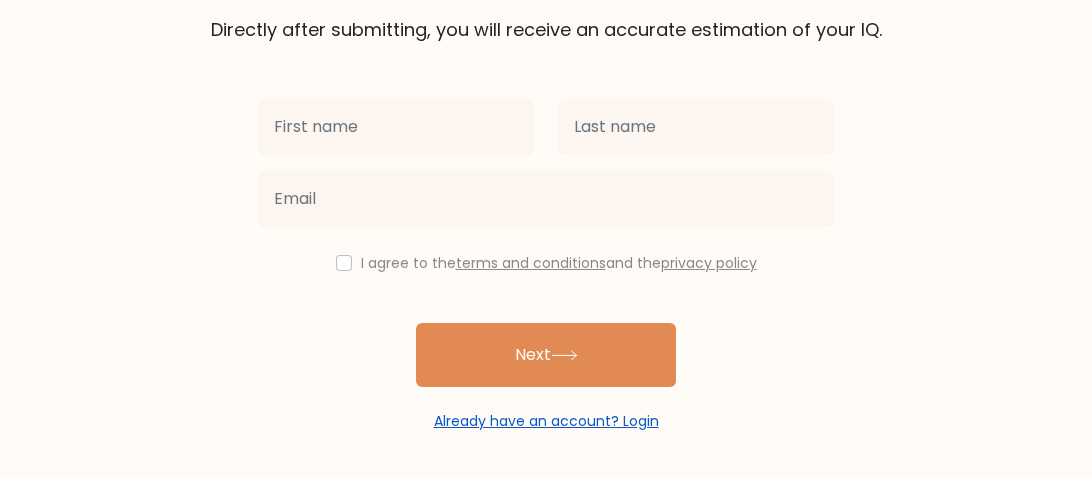 click on "Already have an account? Login" at bounding box center (546, 421) 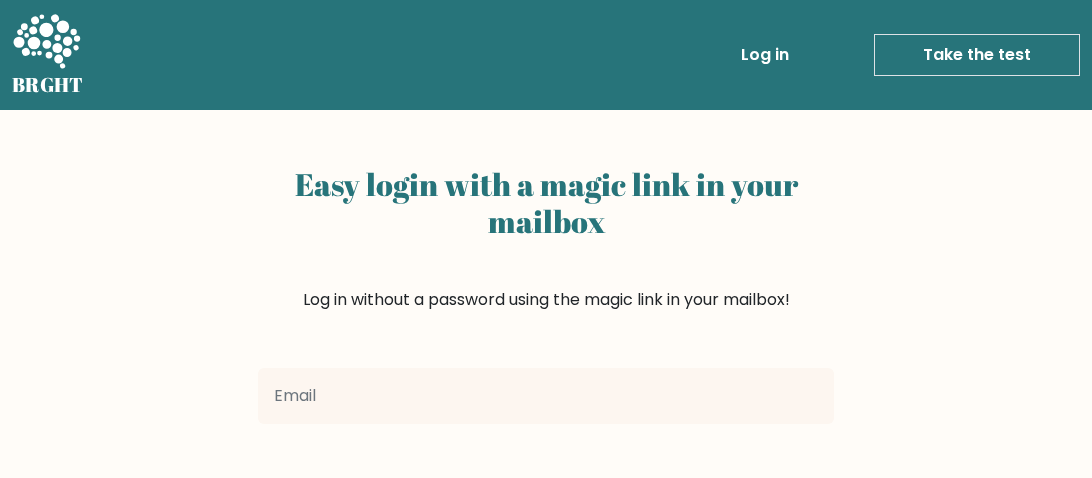 scroll, scrollTop: 0, scrollLeft: 0, axis: both 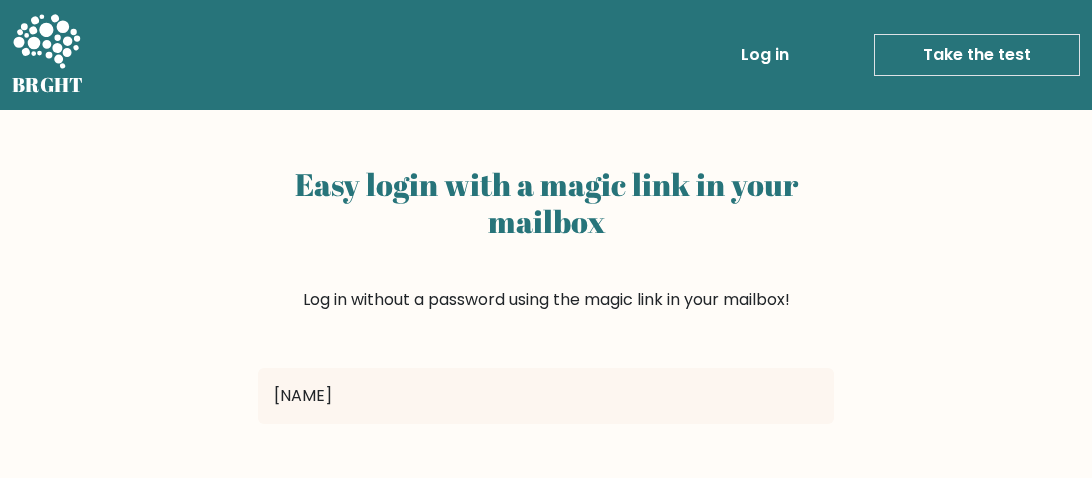 type on "jademarciajenkins@[EMAIL_DOMAIN]" 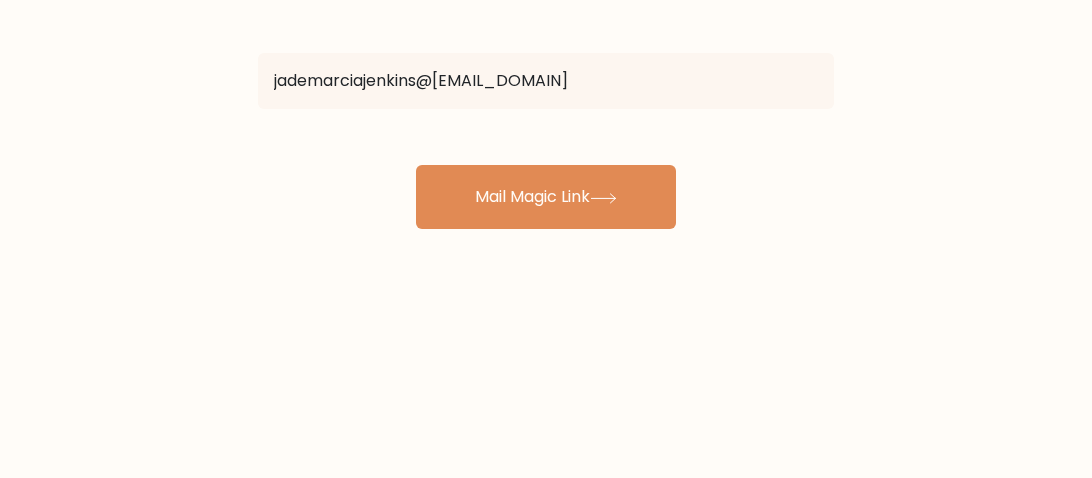 scroll, scrollTop: 316, scrollLeft: 0, axis: vertical 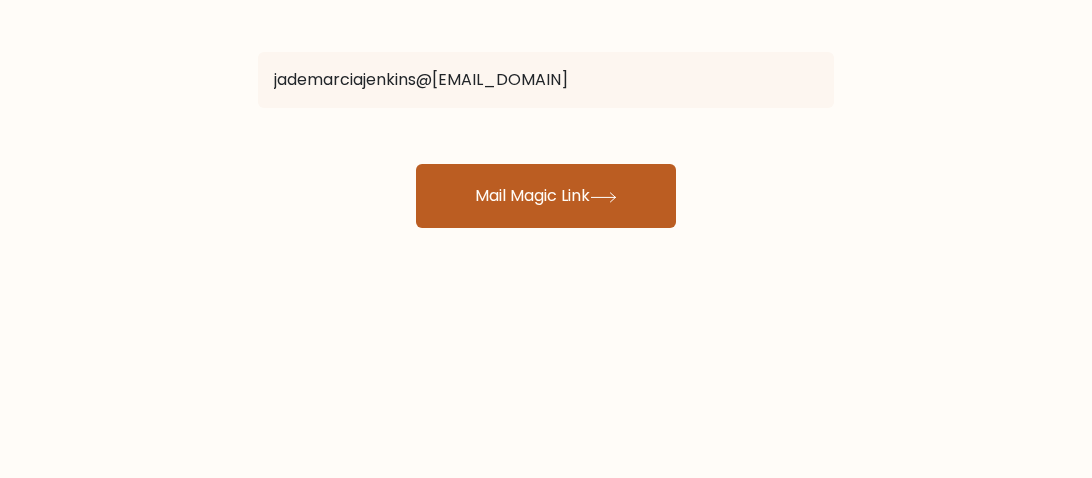 click on "Mail Magic Link" at bounding box center (546, 196) 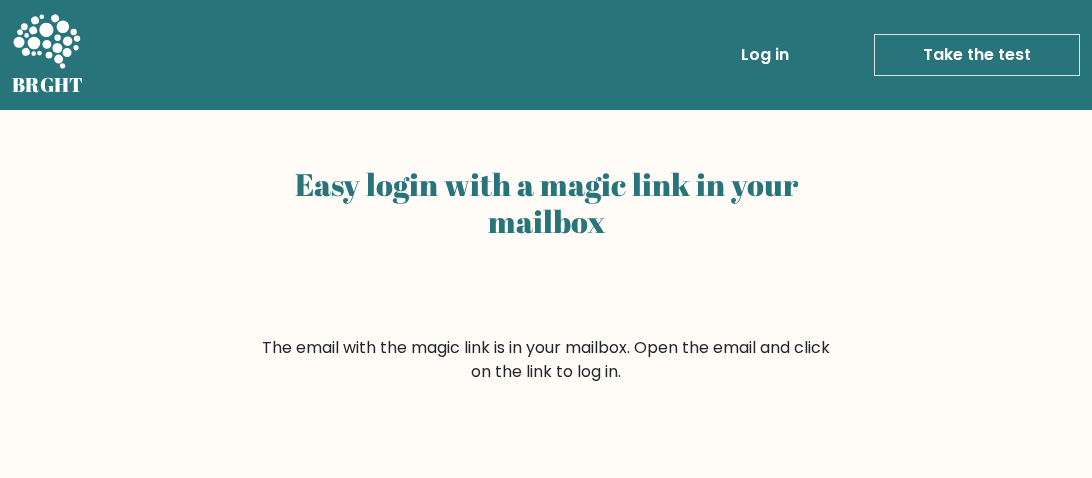 scroll, scrollTop: 1, scrollLeft: 0, axis: vertical 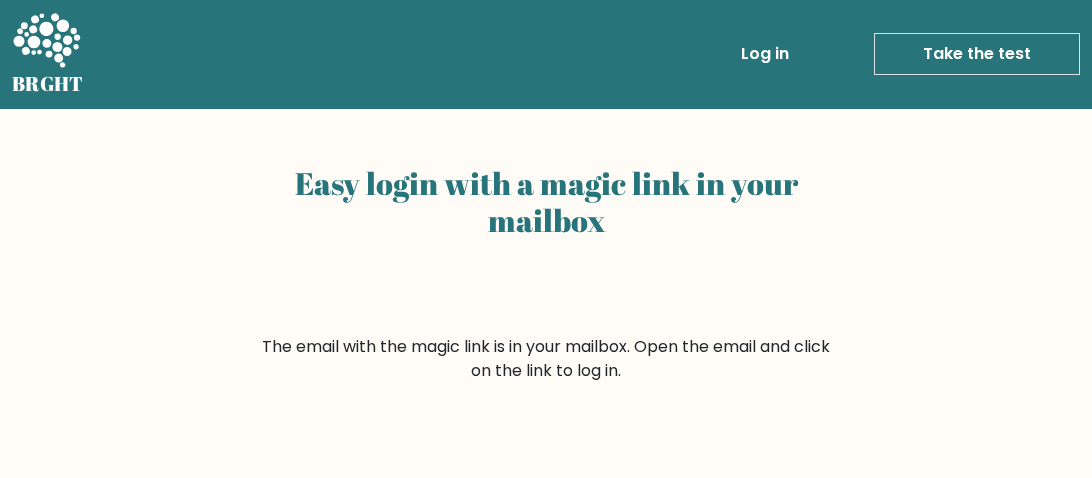 click on "Log in" at bounding box center (765, 54) 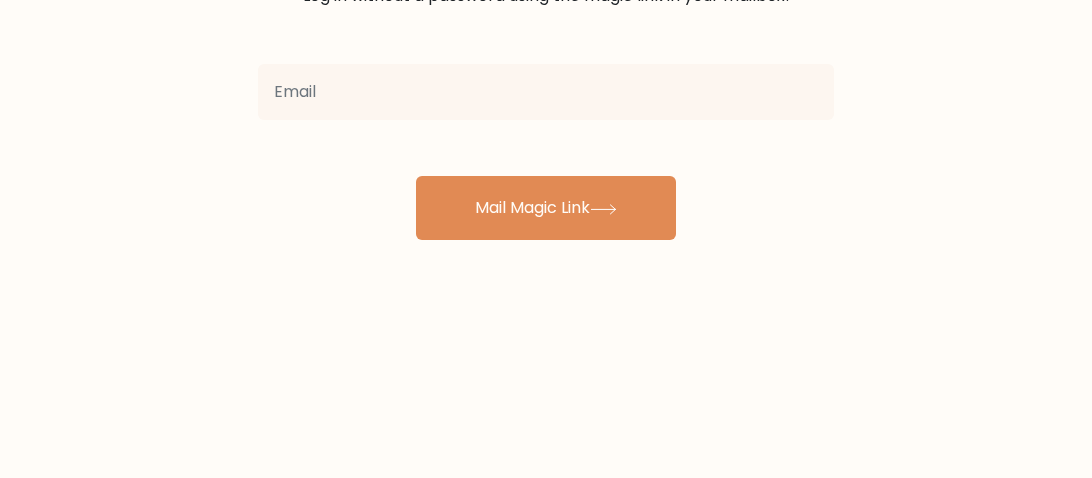 scroll, scrollTop: 310, scrollLeft: 0, axis: vertical 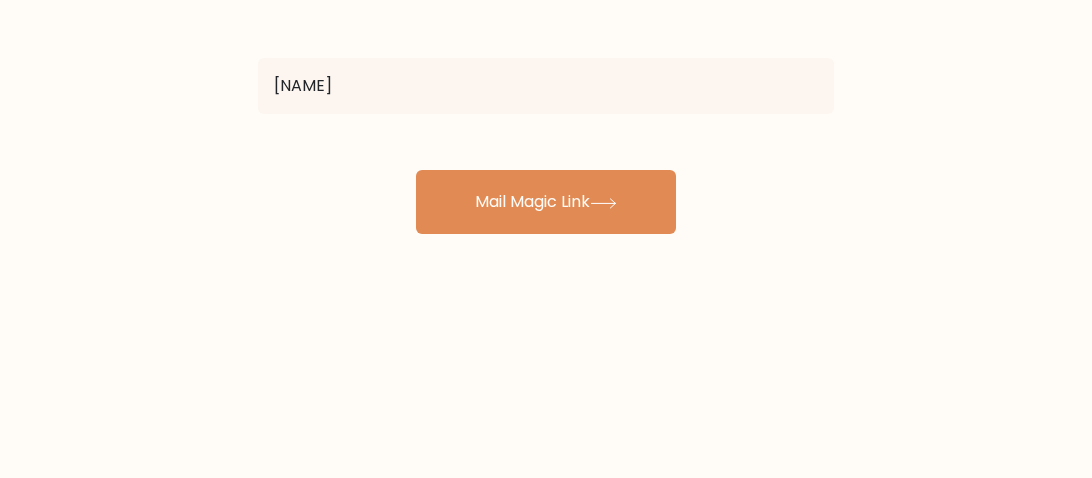 type on "jademarciajenkins@[EMAIL]" 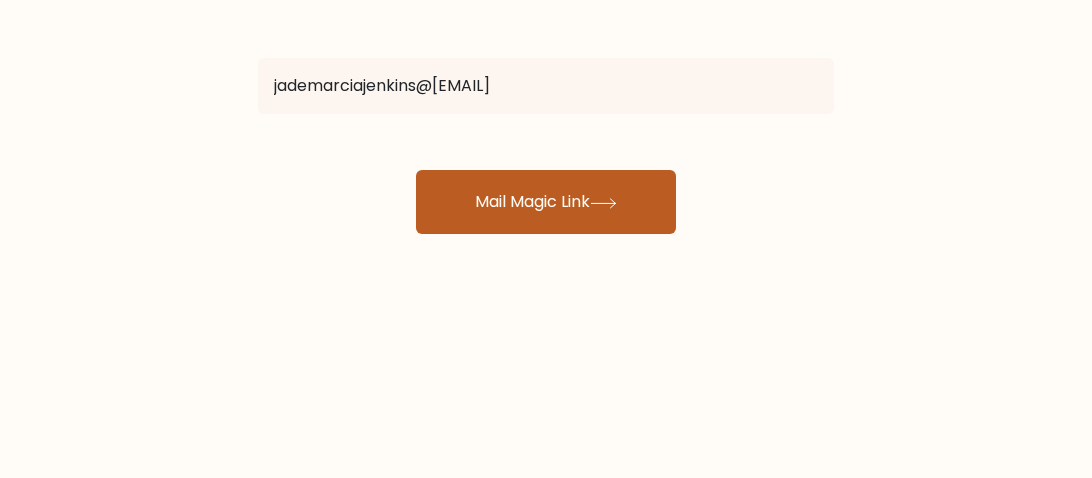 click on "Mail Magic Link" at bounding box center [546, 202] 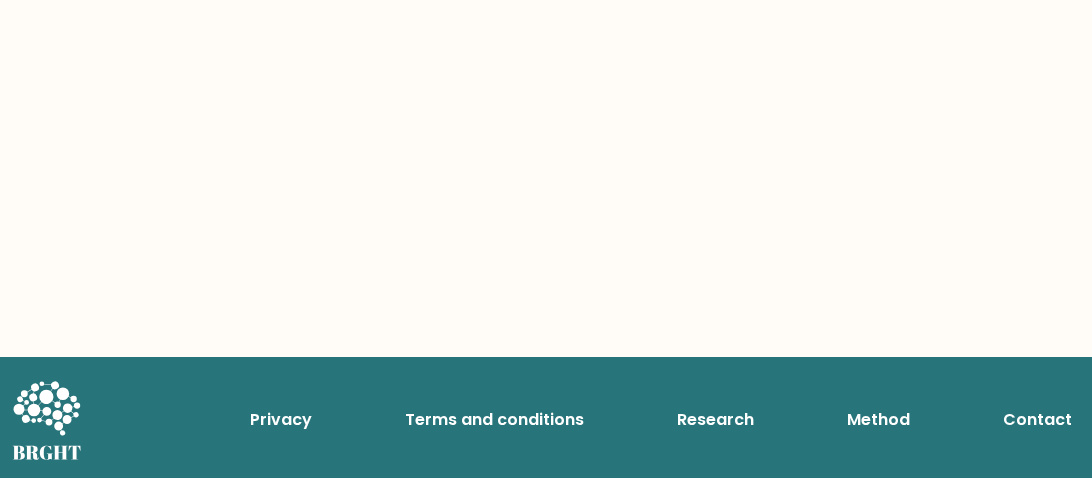 scroll, scrollTop: 0, scrollLeft: 0, axis: both 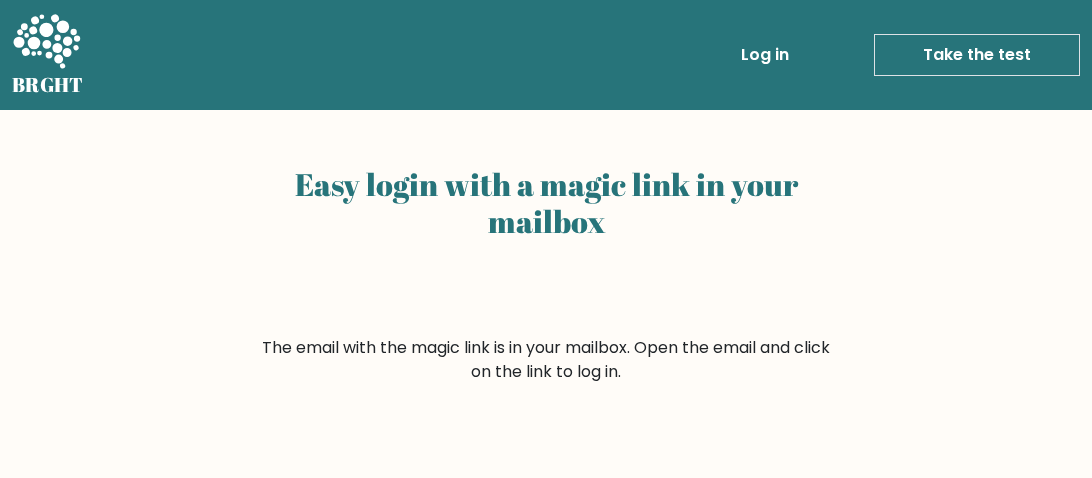 click on "Log in" at bounding box center [765, 55] 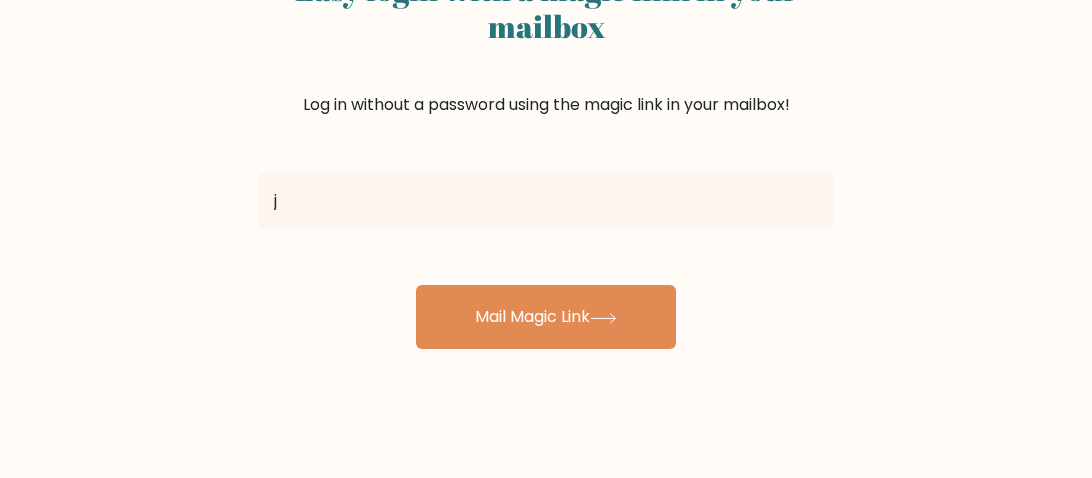 scroll, scrollTop: 196, scrollLeft: 0, axis: vertical 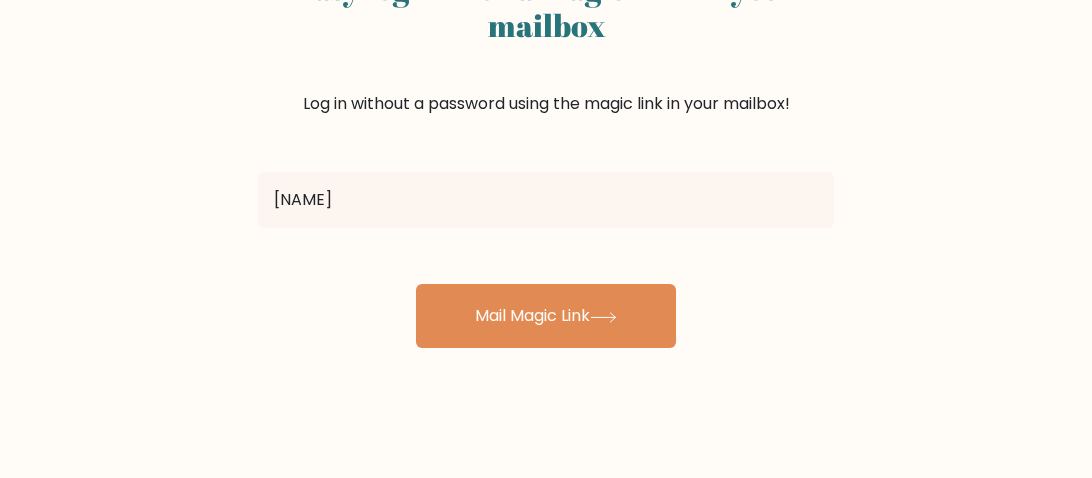 type on "jademarciajenkins@example.com" 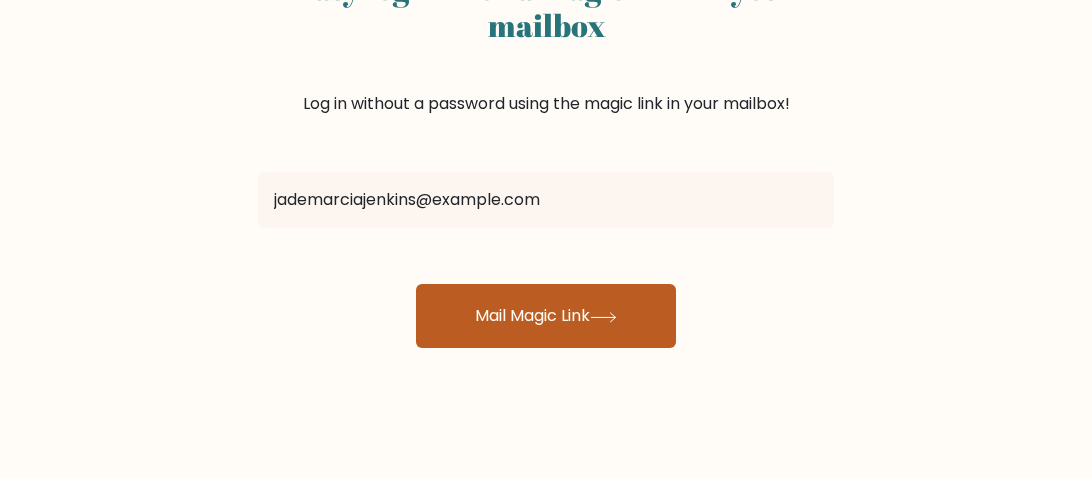 click on "Mail Magic Link" at bounding box center [546, 316] 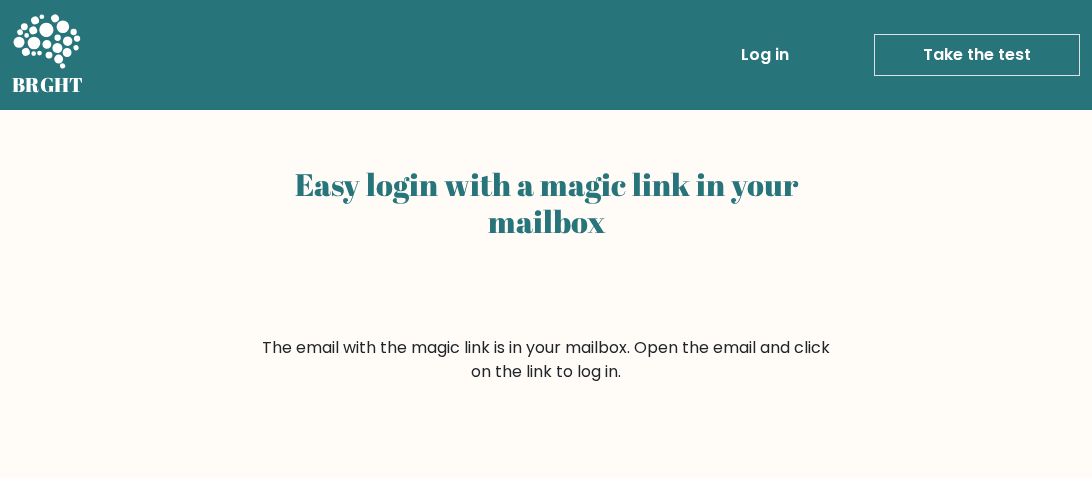 scroll, scrollTop: 0, scrollLeft: 0, axis: both 